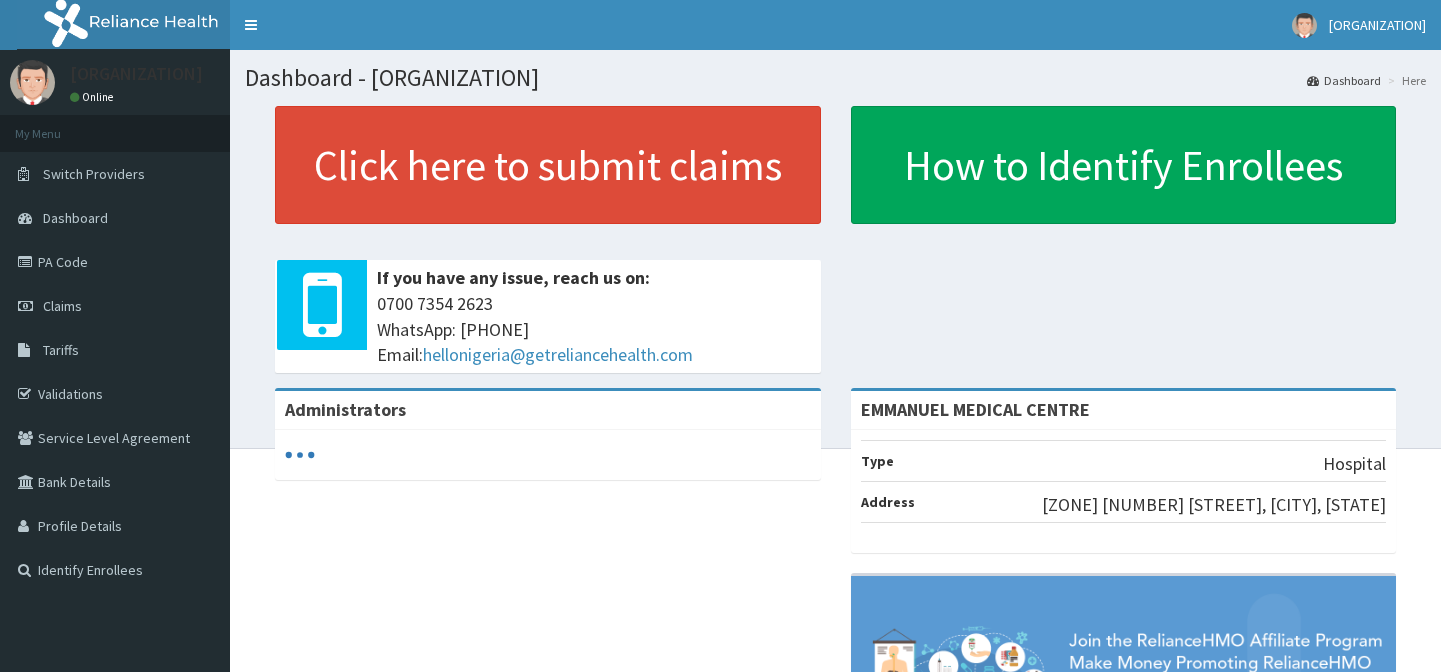 scroll, scrollTop: 0, scrollLeft: 0, axis: both 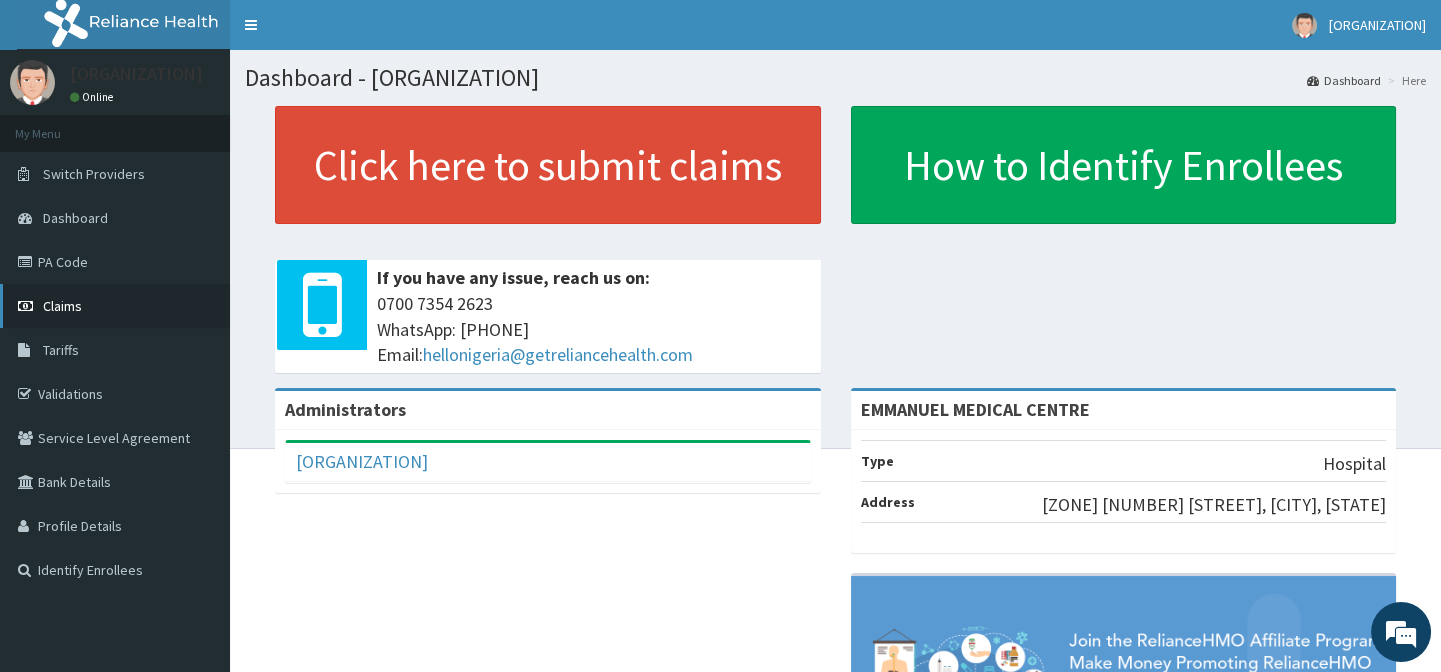 click on "Claims" at bounding box center (115, 306) 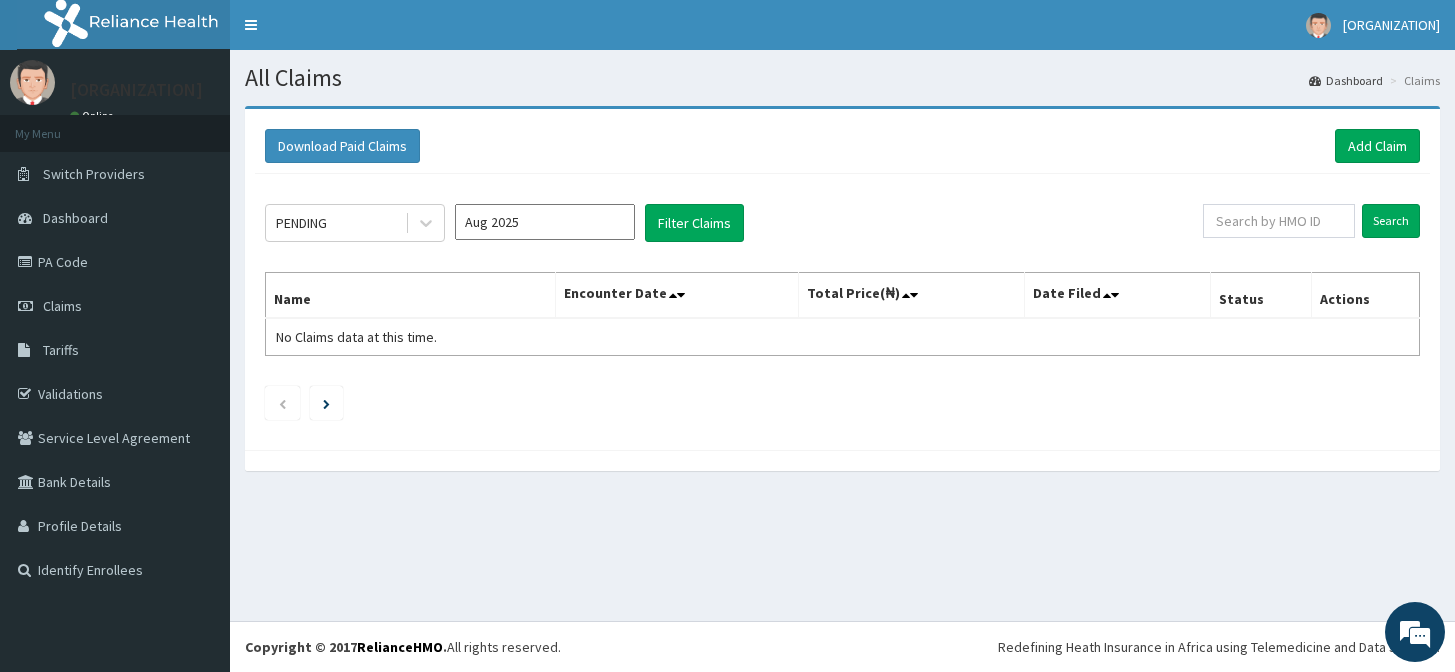 scroll, scrollTop: 0, scrollLeft: 0, axis: both 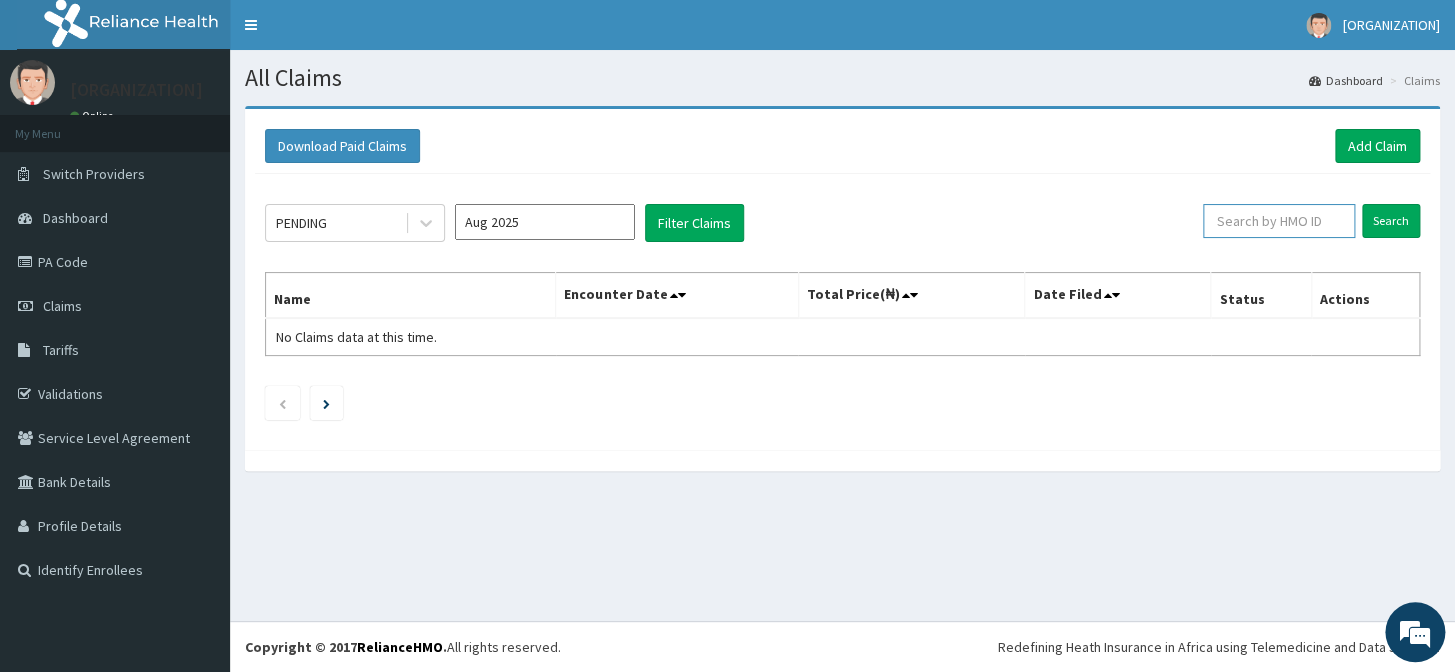 click at bounding box center [1279, 221] 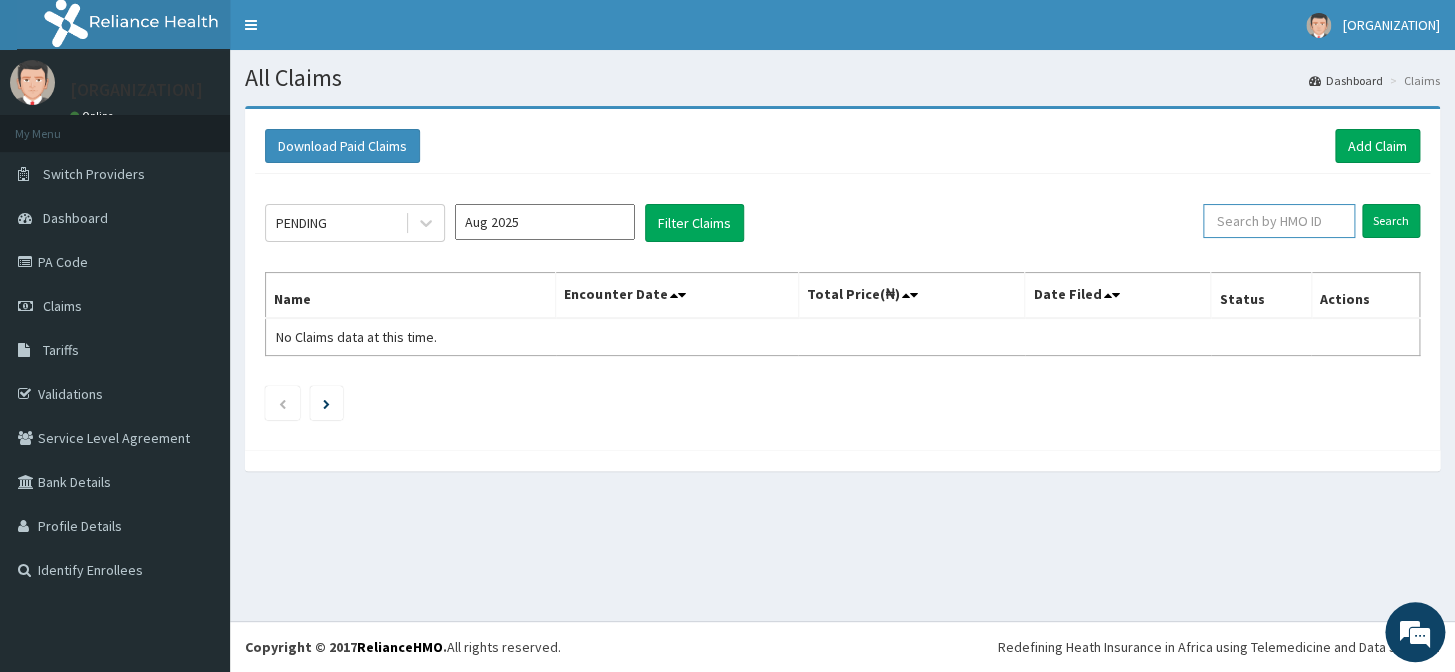 scroll, scrollTop: 0, scrollLeft: 0, axis: both 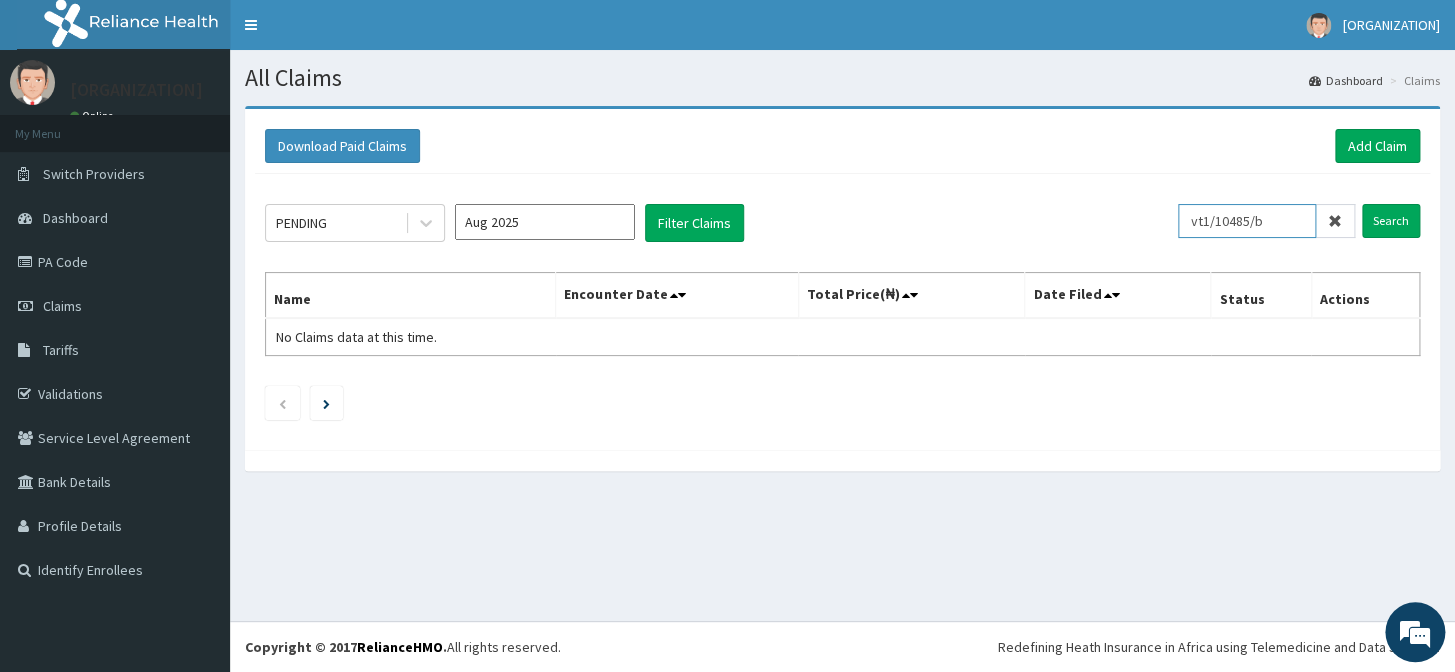 type on "vt1/10485/b" 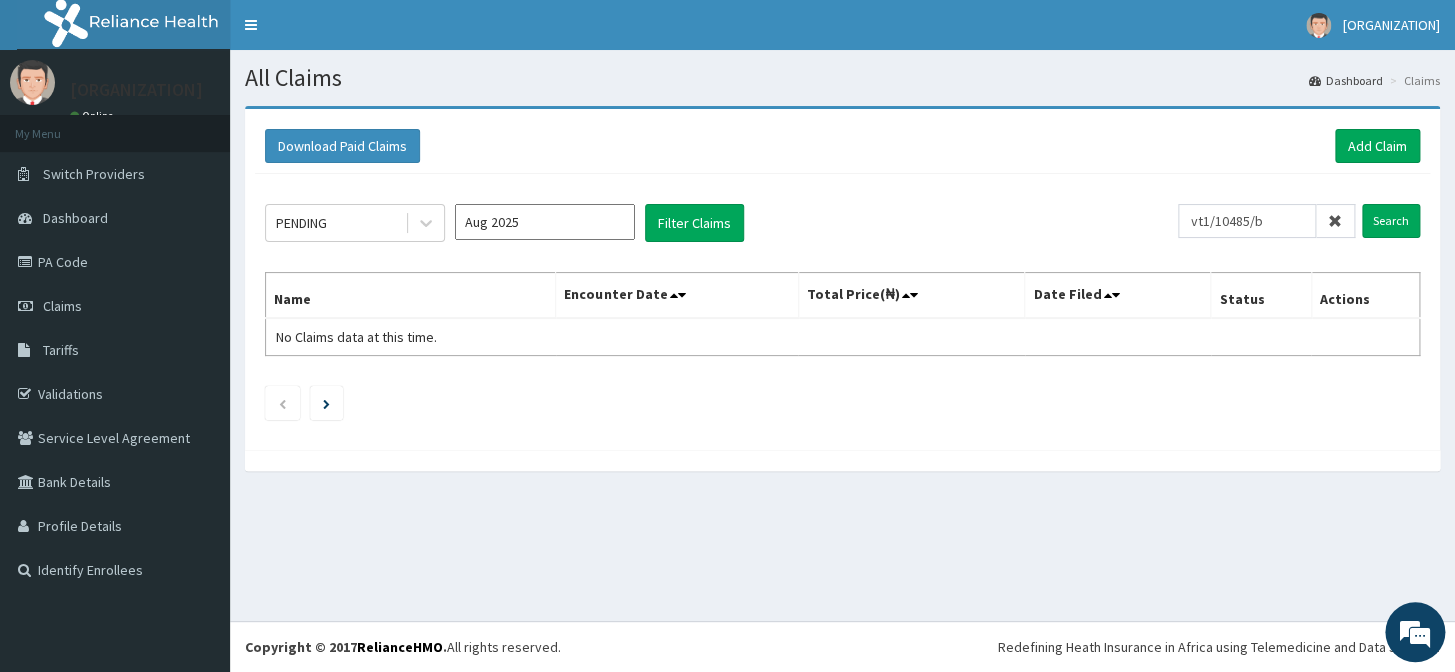 drag, startPoint x: 1453, startPoint y: 191, endPoint x: 952, endPoint y: 224, distance: 502.08566 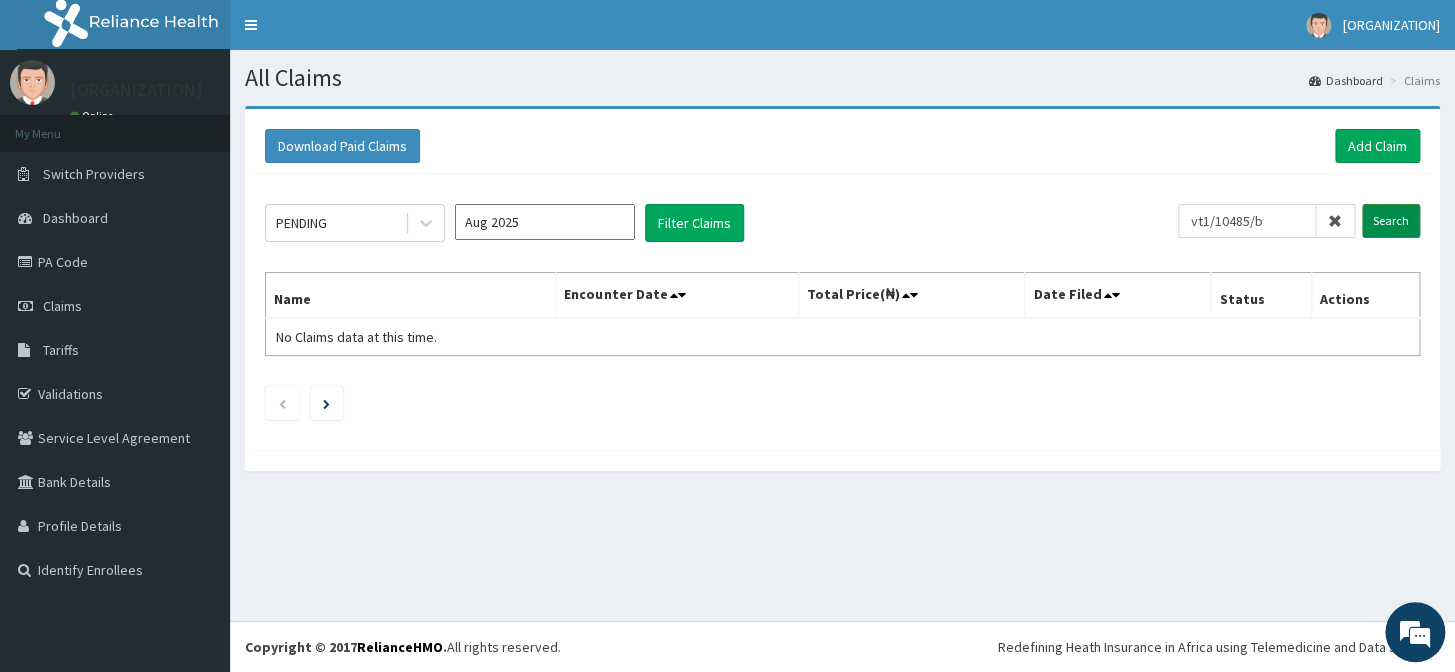 click on "Search" at bounding box center [1391, 221] 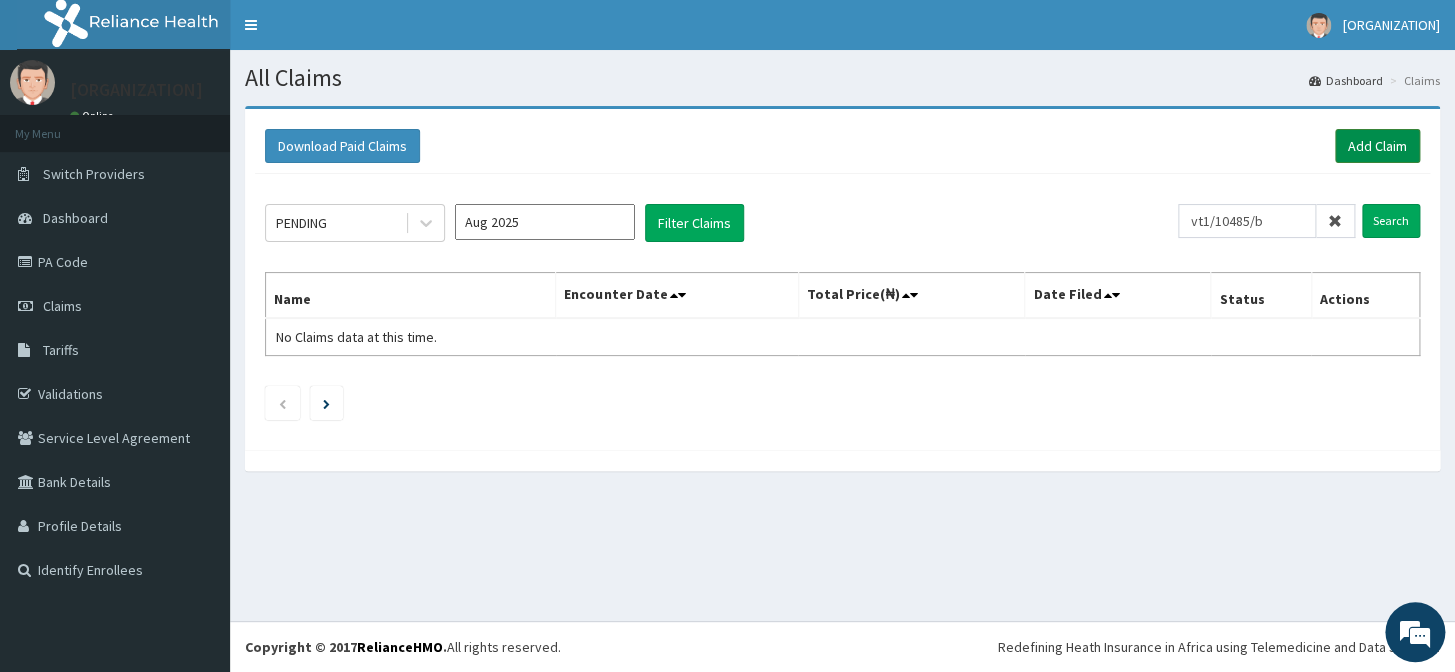 click on "Add Claim" at bounding box center [1377, 146] 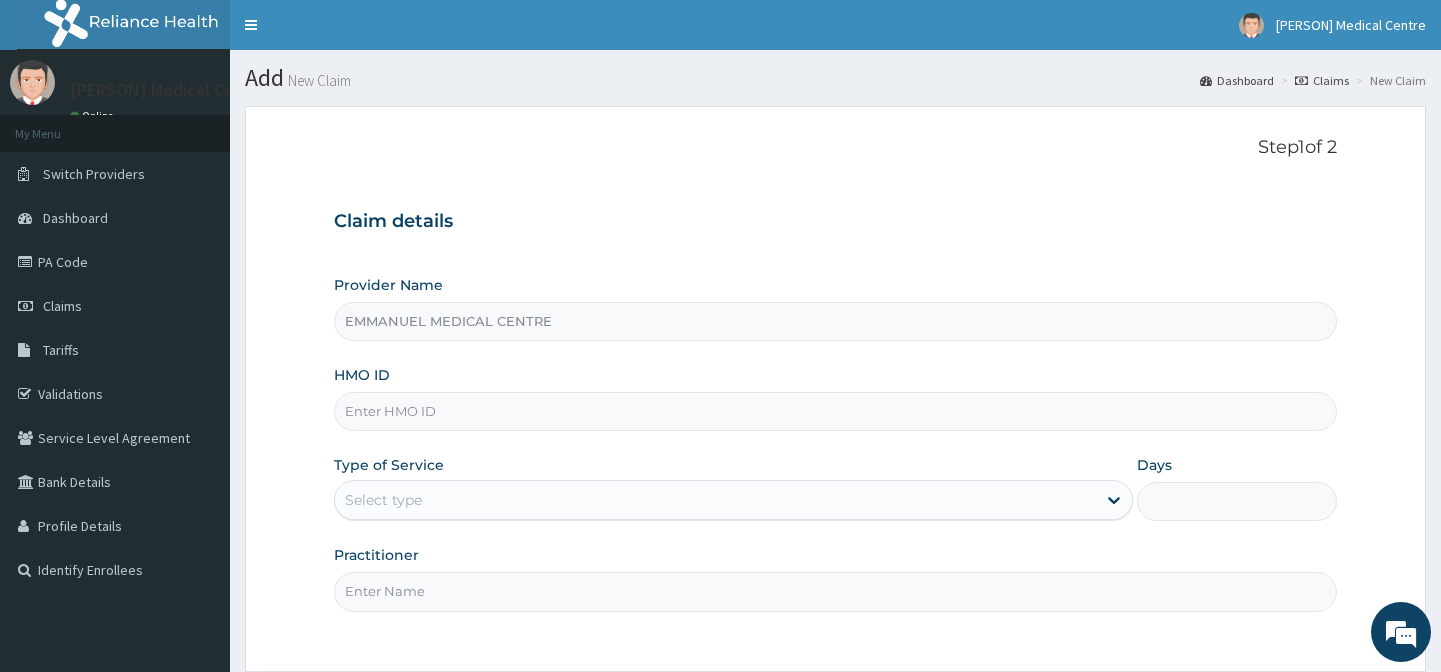 scroll, scrollTop: 0, scrollLeft: 0, axis: both 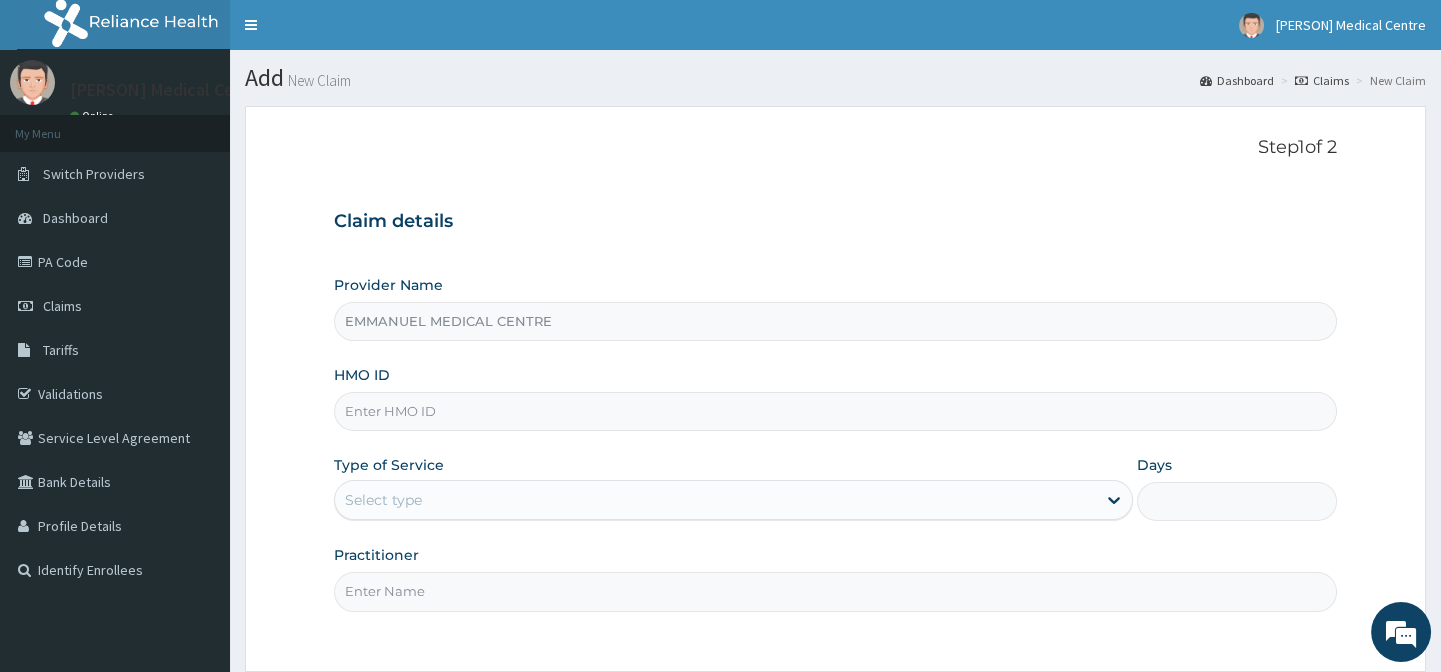 click on "HMO ID" at bounding box center (835, 411) 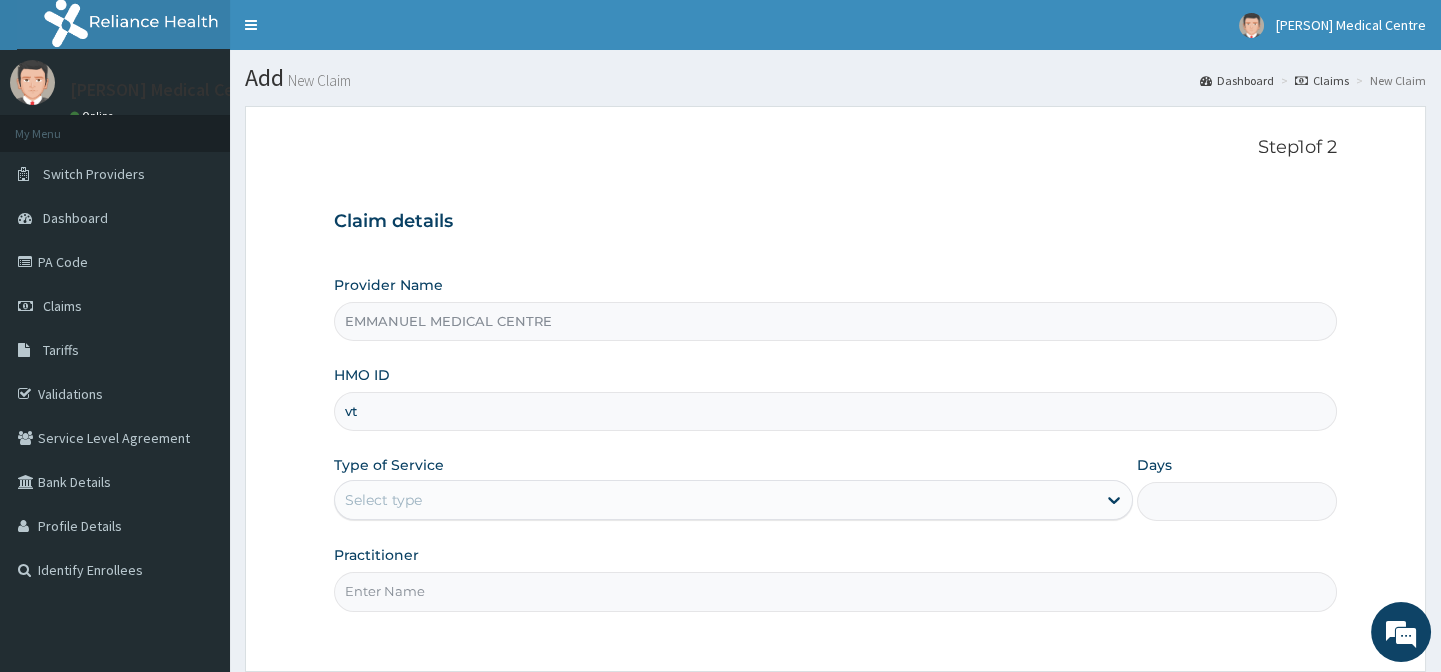 scroll, scrollTop: 0, scrollLeft: 0, axis: both 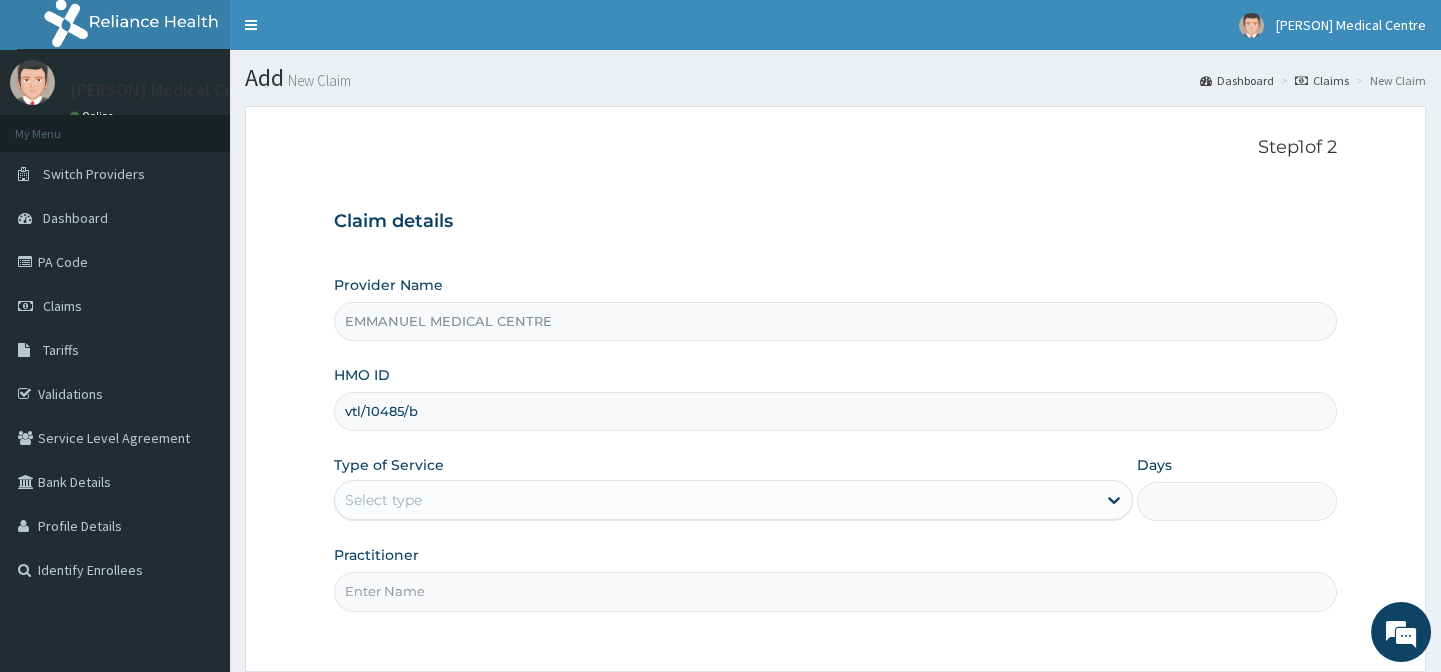 click on "Select type" at bounding box center (715, 500) 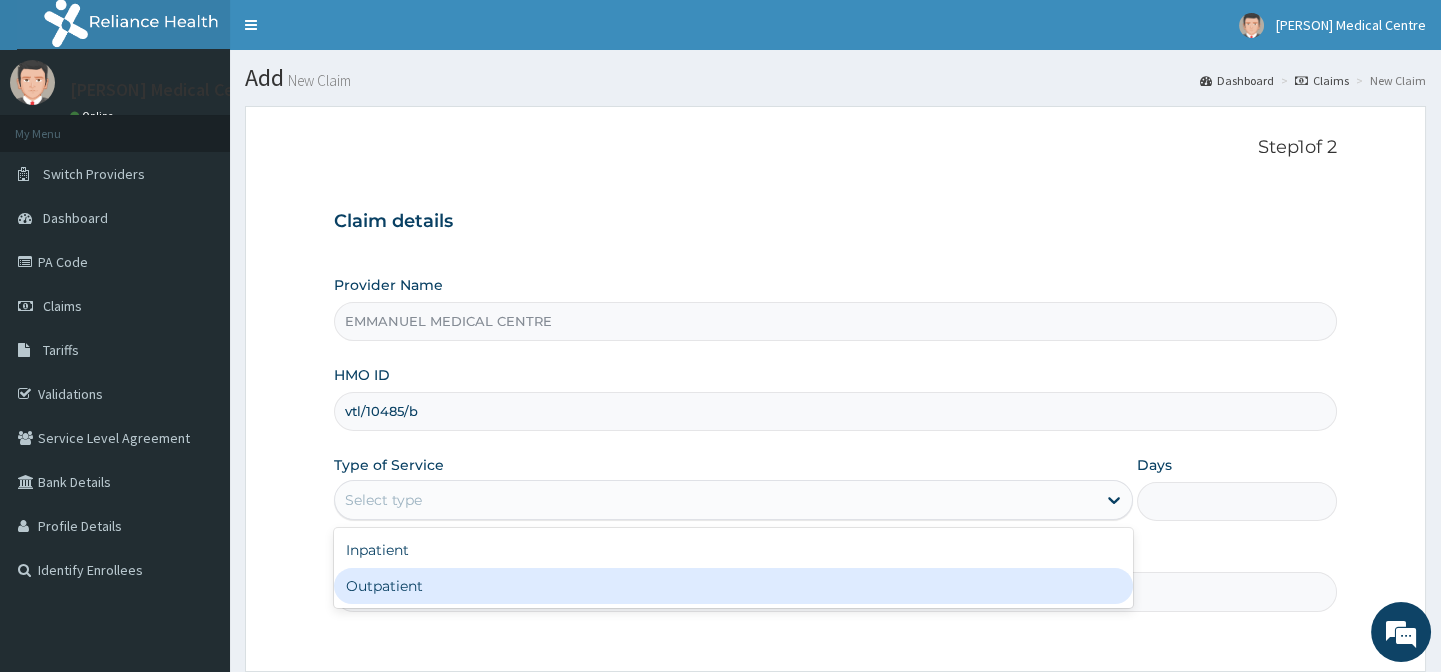 click on "Outpatient" at bounding box center [733, 586] 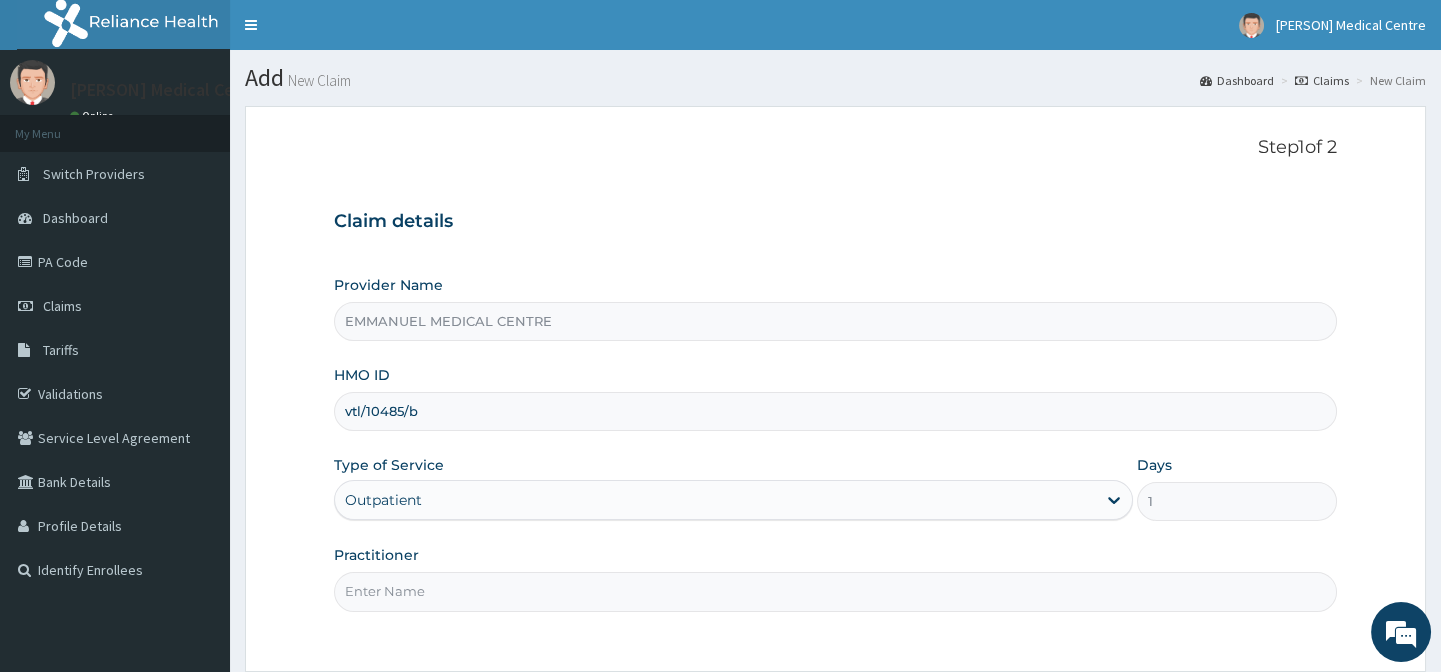 scroll, scrollTop: 179, scrollLeft: 0, axis: vertical 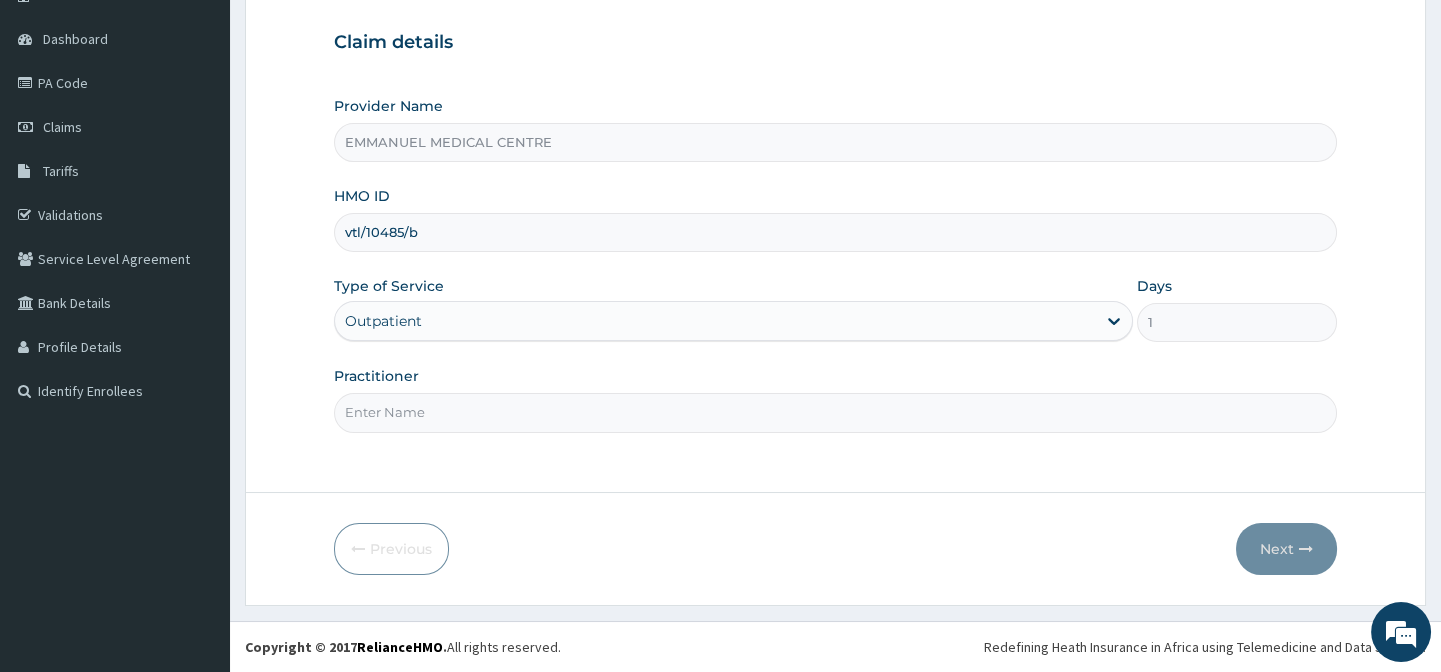 drag, startPoint x: 1035, startPoint y: 424, endPoint x: 1019, endPoint y: 423, distance: 16.03122 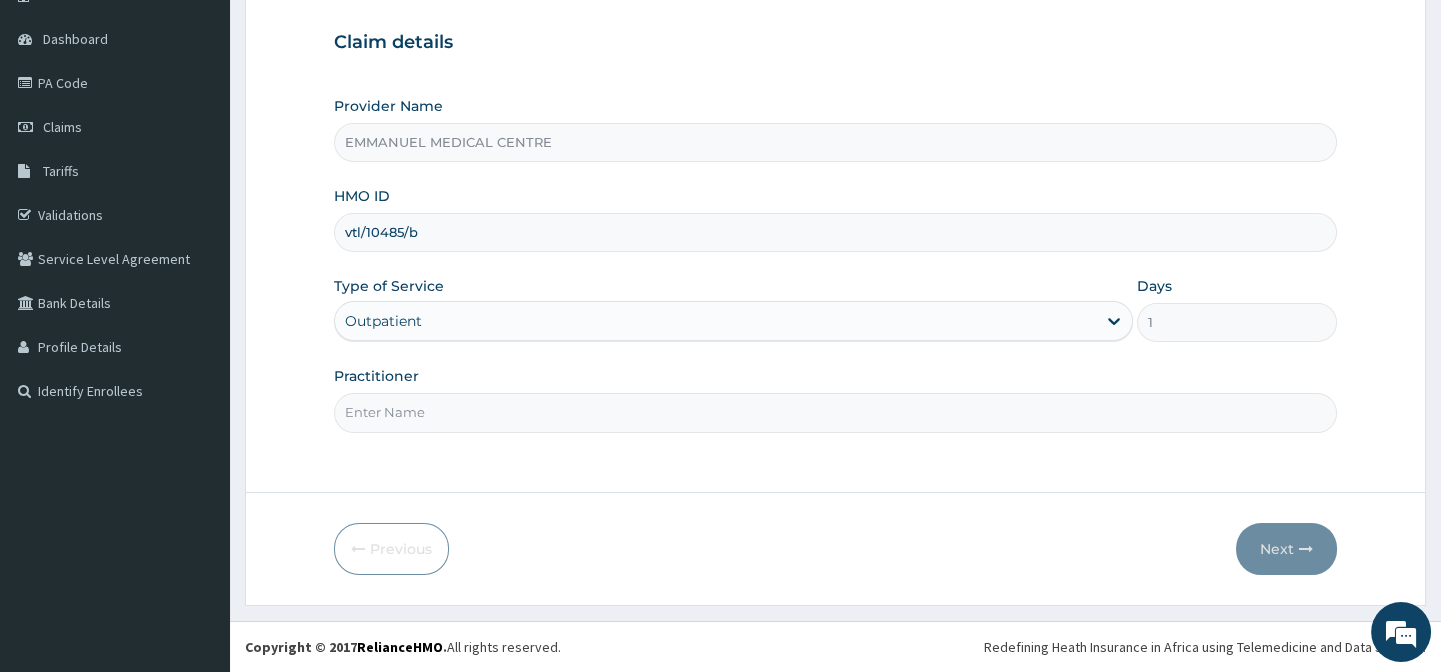 type on "DR [NAME]" 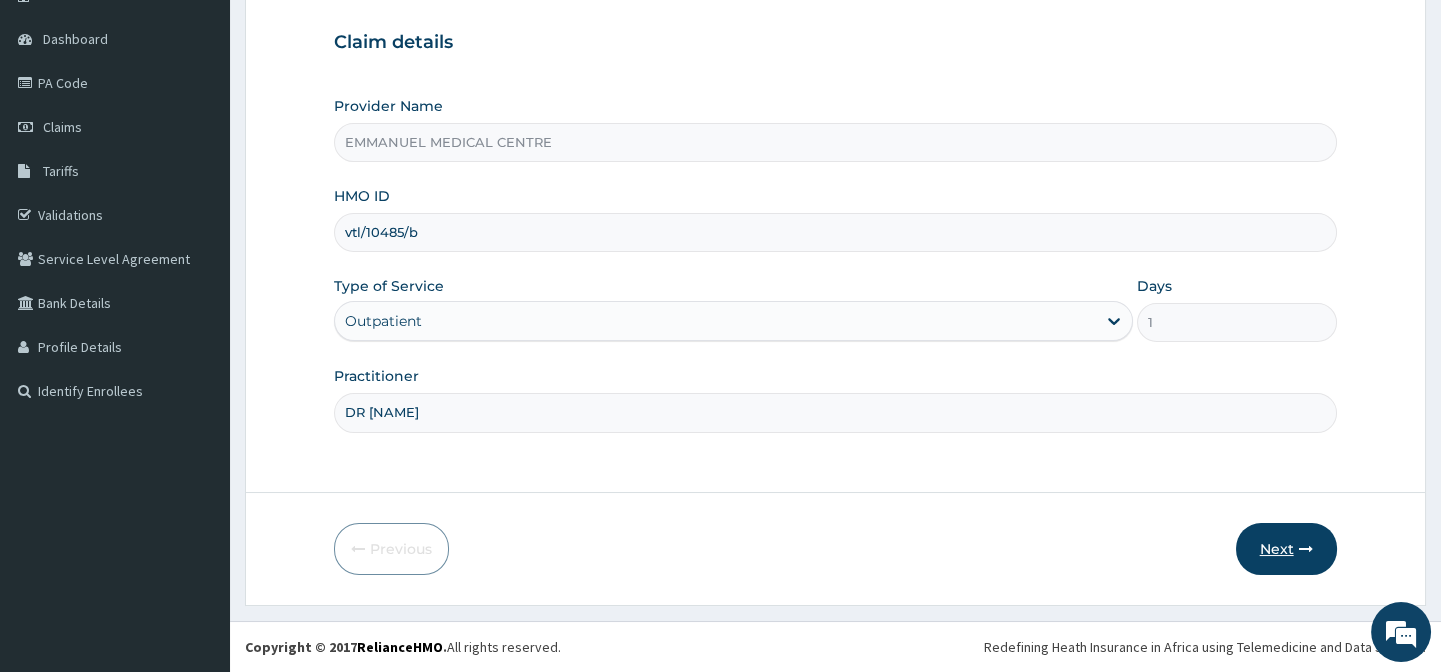 click at bounding box center [1306, 549] 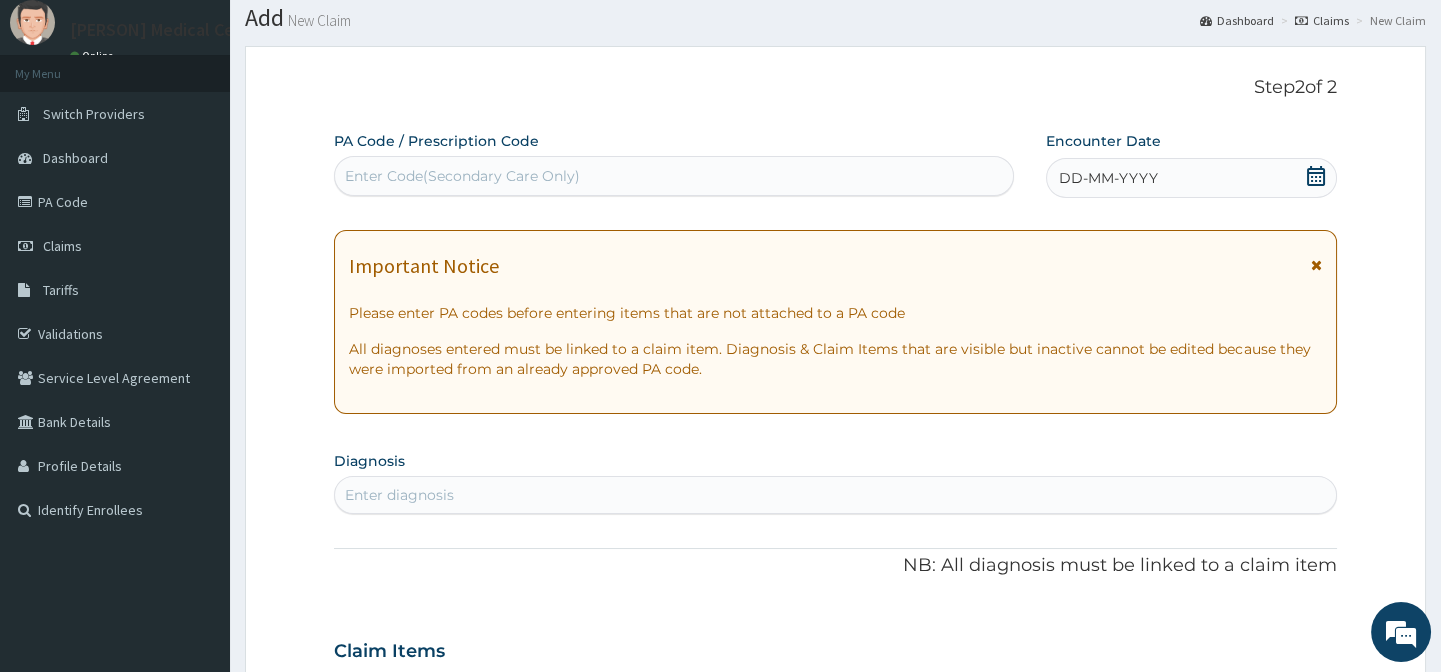 scroll, scrollTop: 0, scrollLeft: 0, axis: both 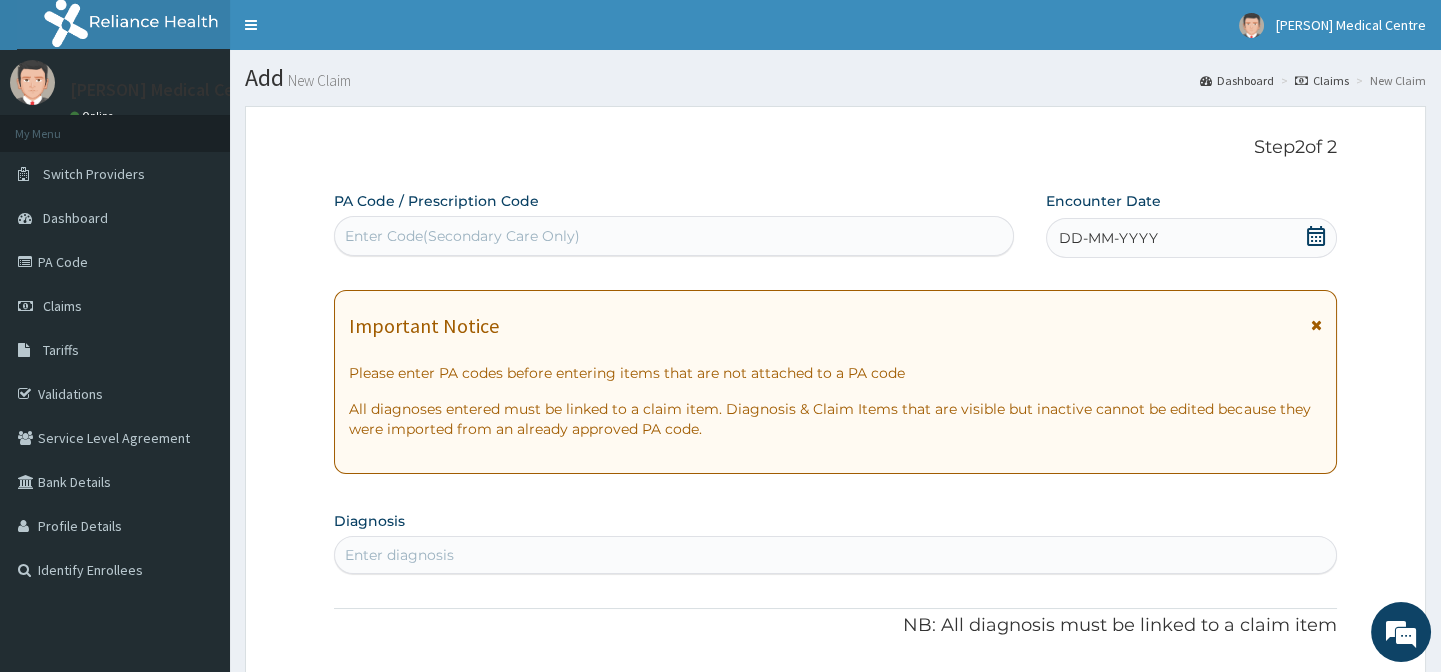 click 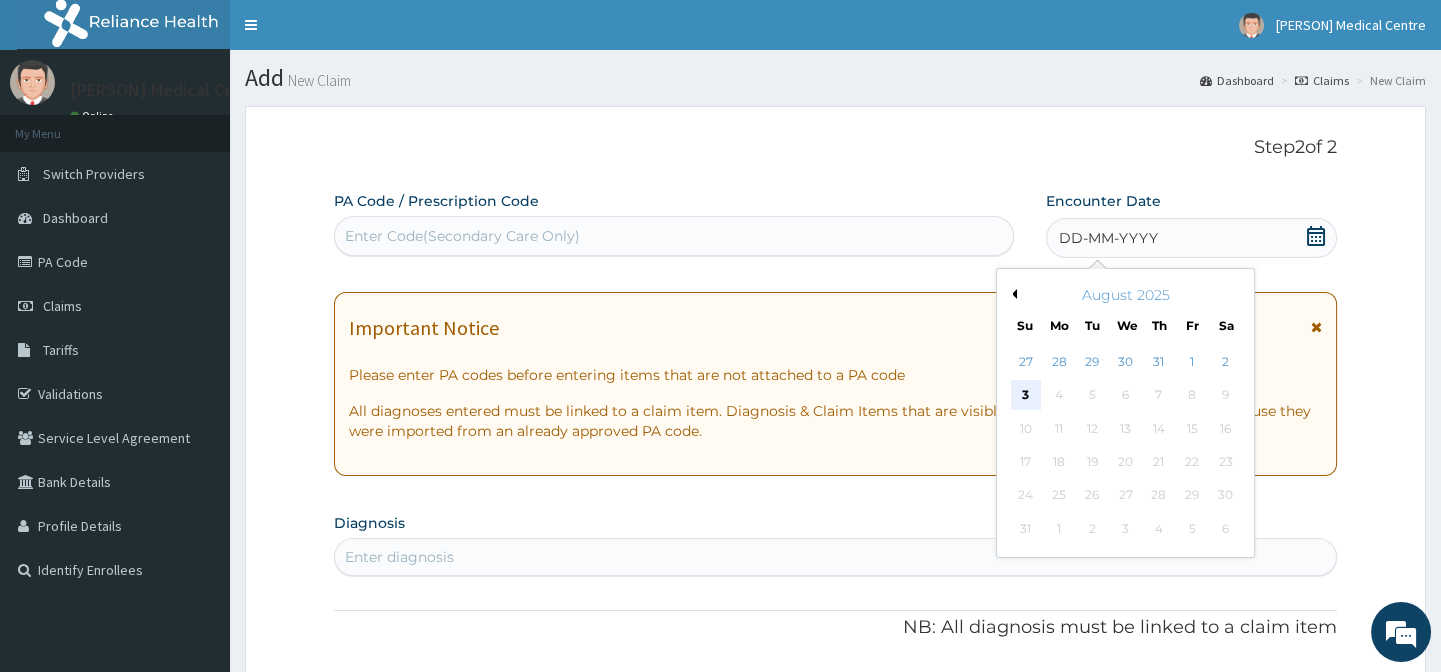 click on "3" at bounding box center (1025, 396) 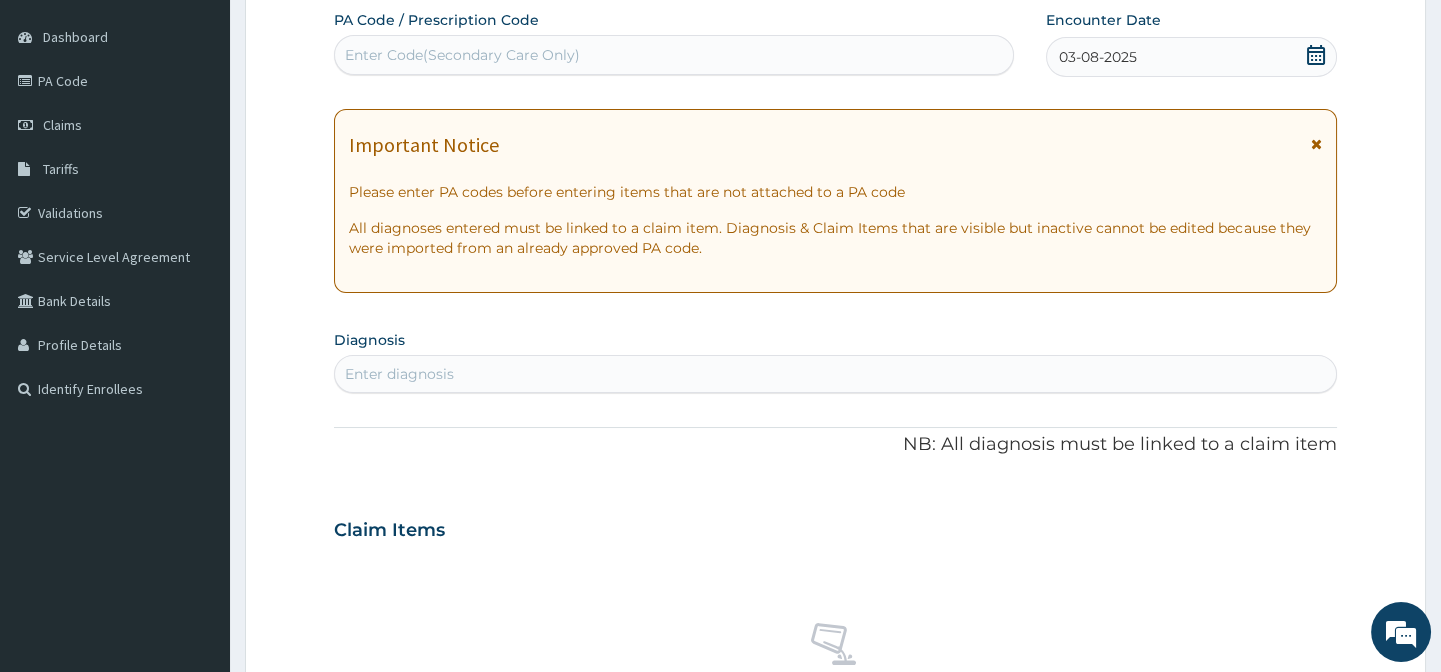 scroll, scrollTop: 0, scrollLeft: 0, axis: both 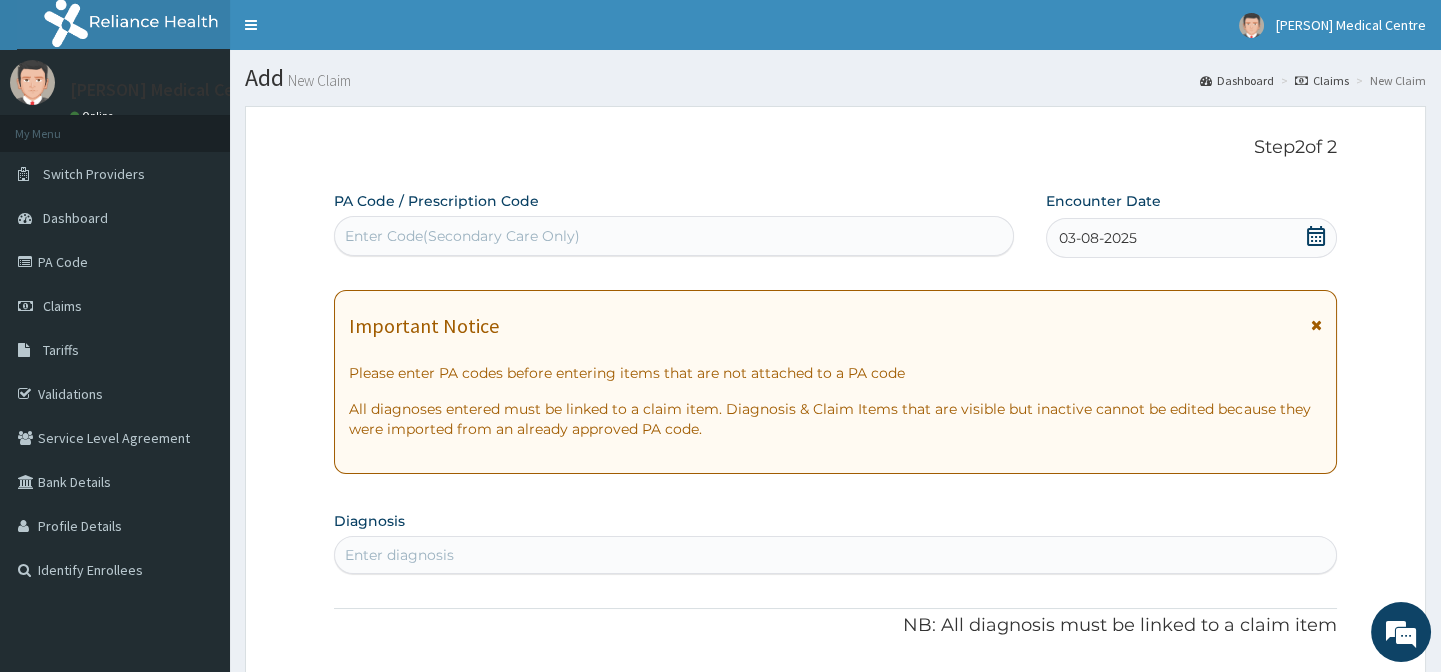 click on "Enter diagnosis" at bounding box center (835, 555) 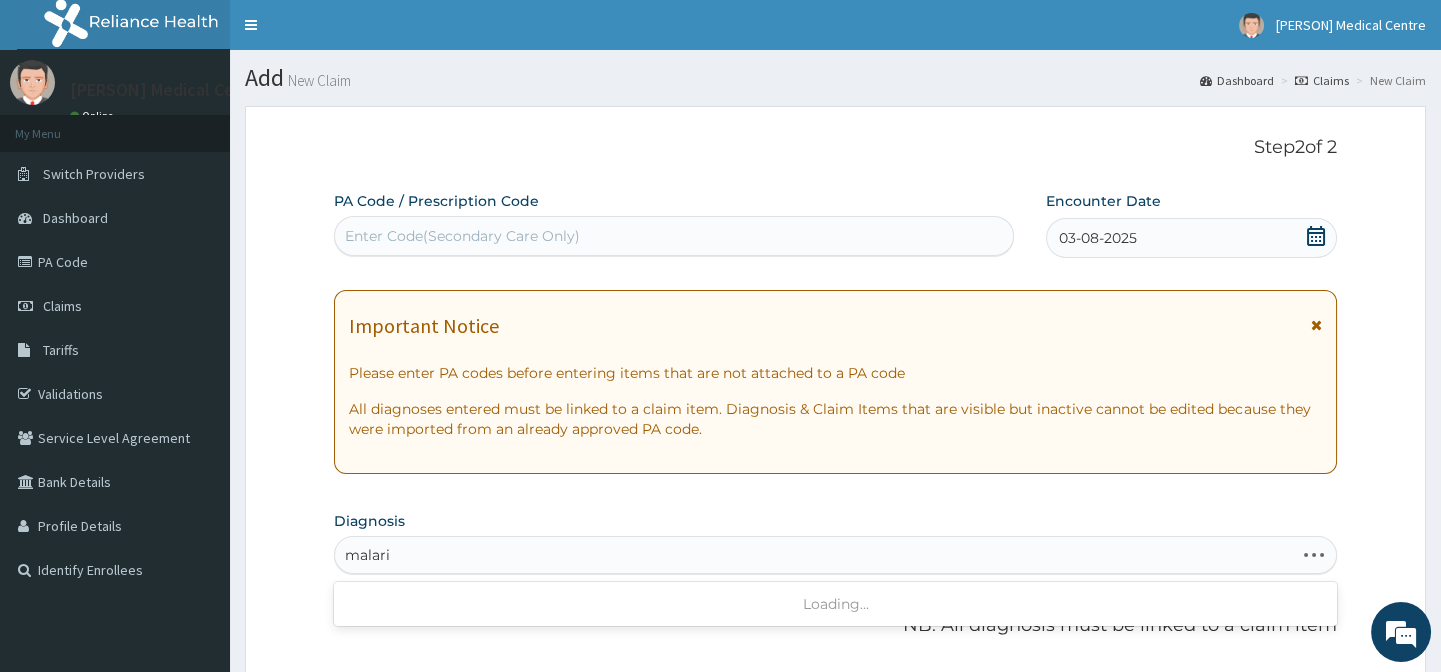 type on "malaria" 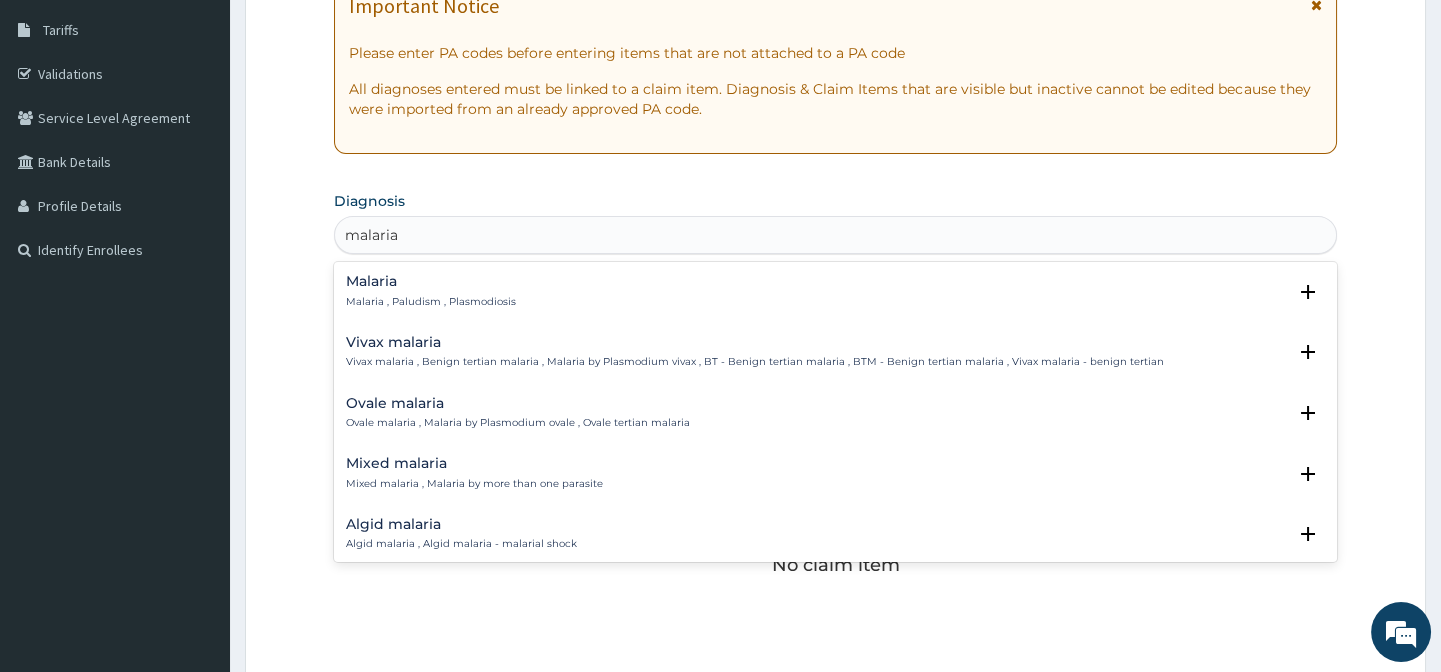 scroll, scrollTop: 363, scrollLeft: 0, axis: vertical 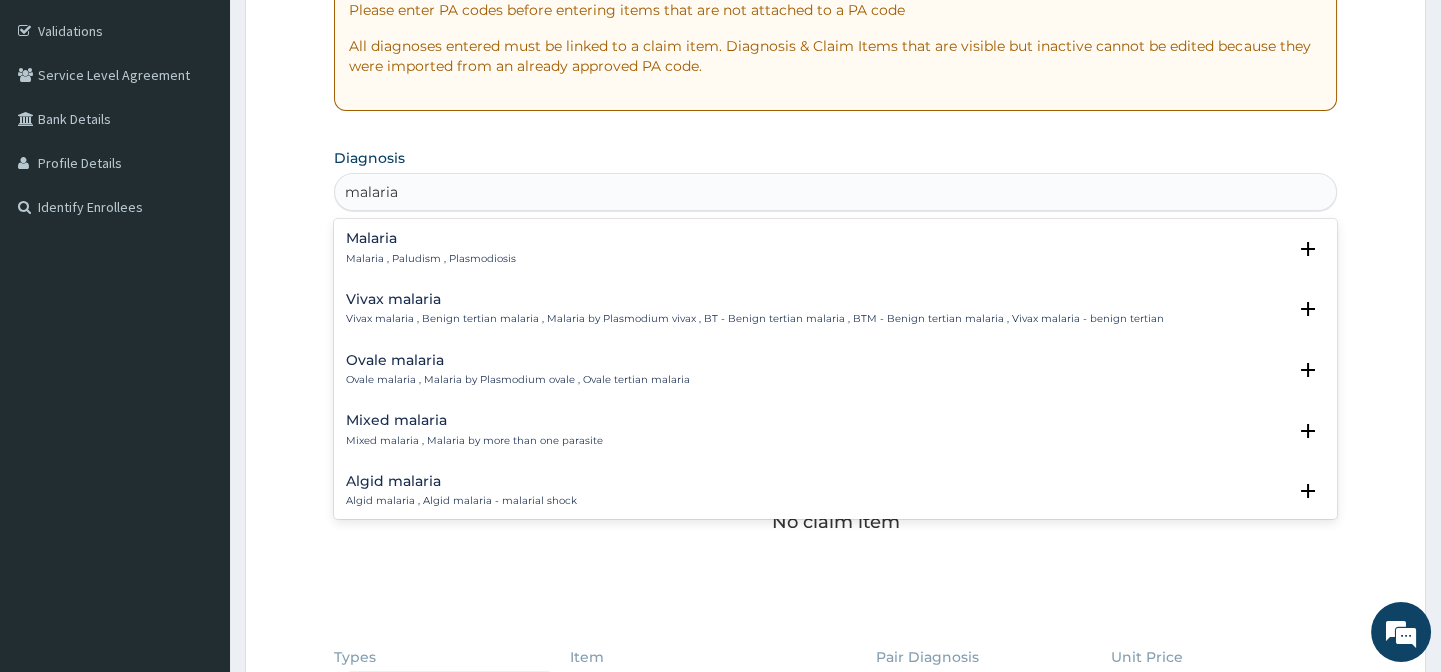 click on "Malaria , Paludism , Plasmodiosis" at bounding box center (431, 259) 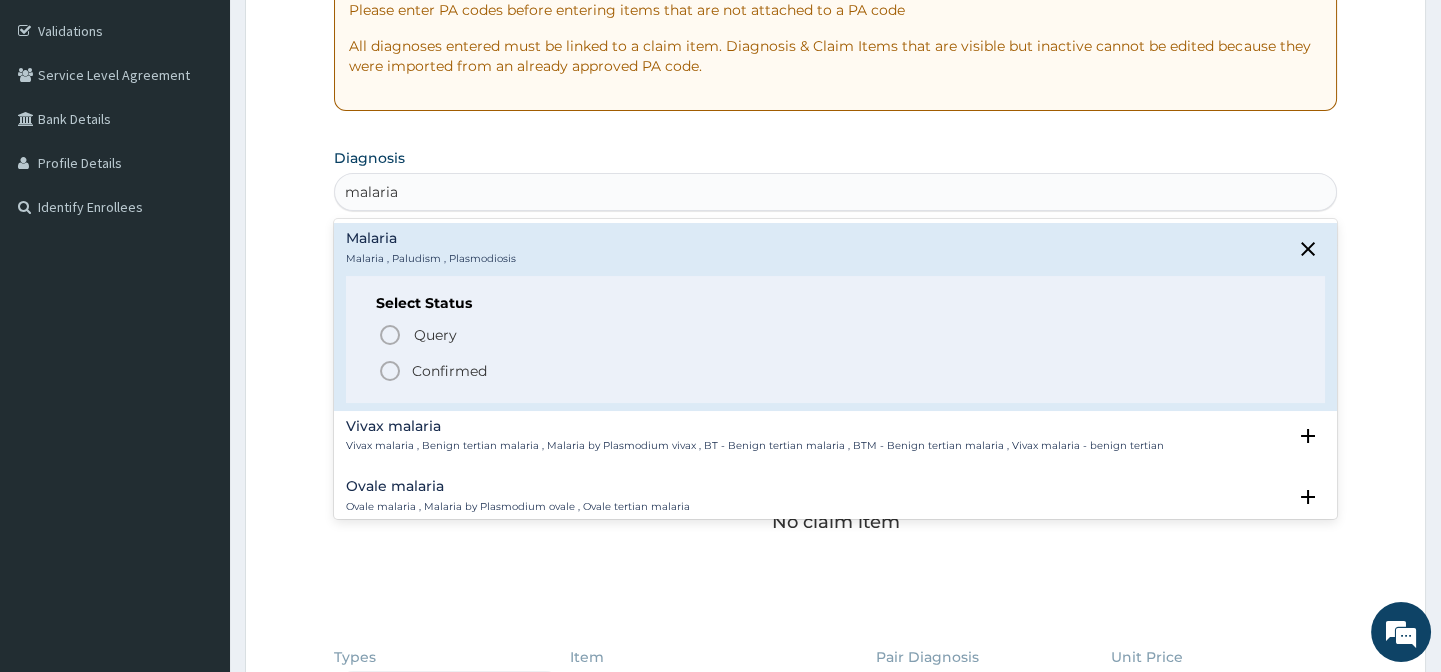 click on "Confirmed" at bounding box center [449, 371] 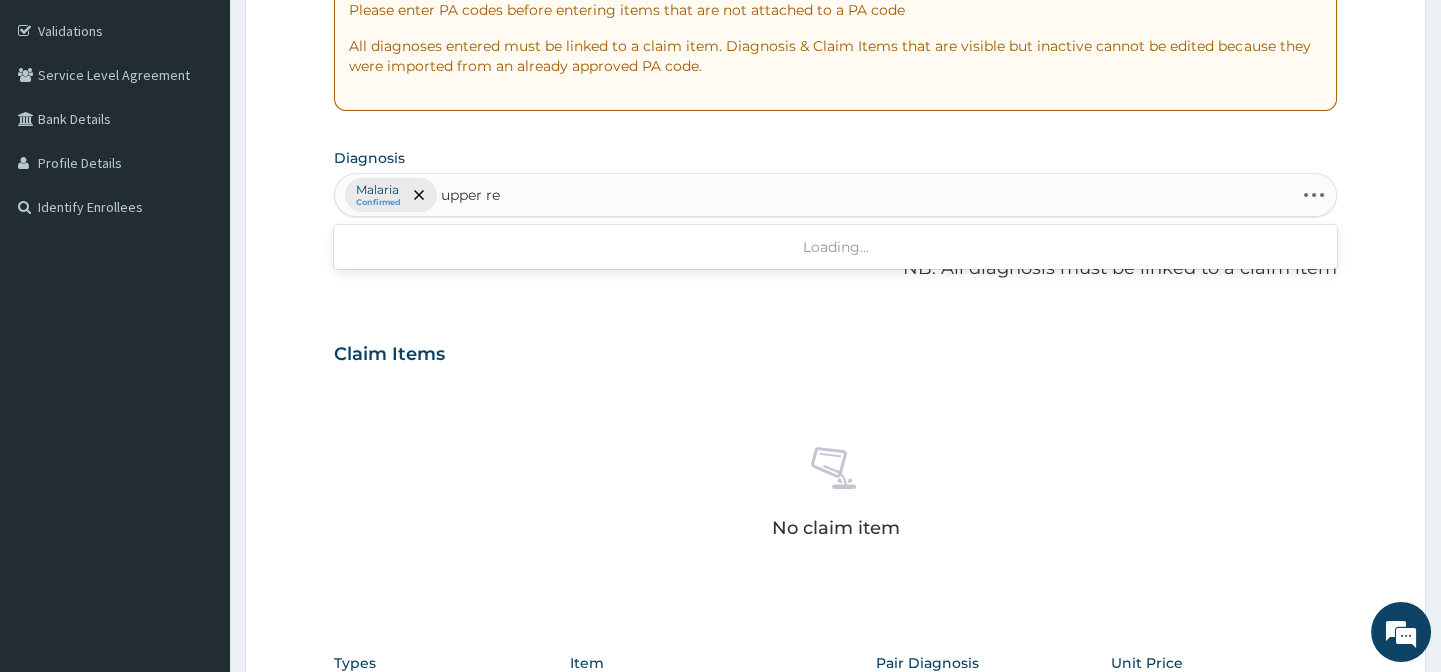 type on "upper res" 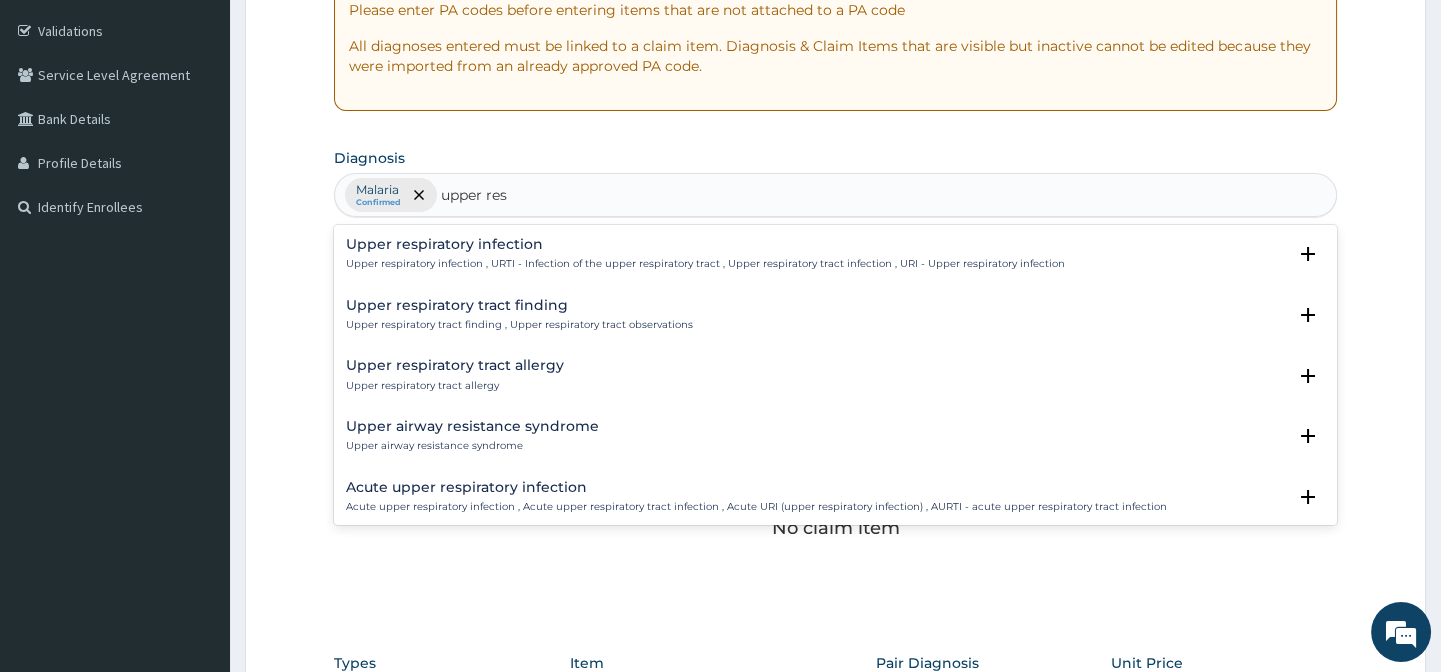 click on "Upper respiratory infection Upper respiratory infection , URTI - Infection of the upper respiratory tract , Upper respiratory tract infection , URI - Upper respiratory infection" at bounding box center [705, 254] 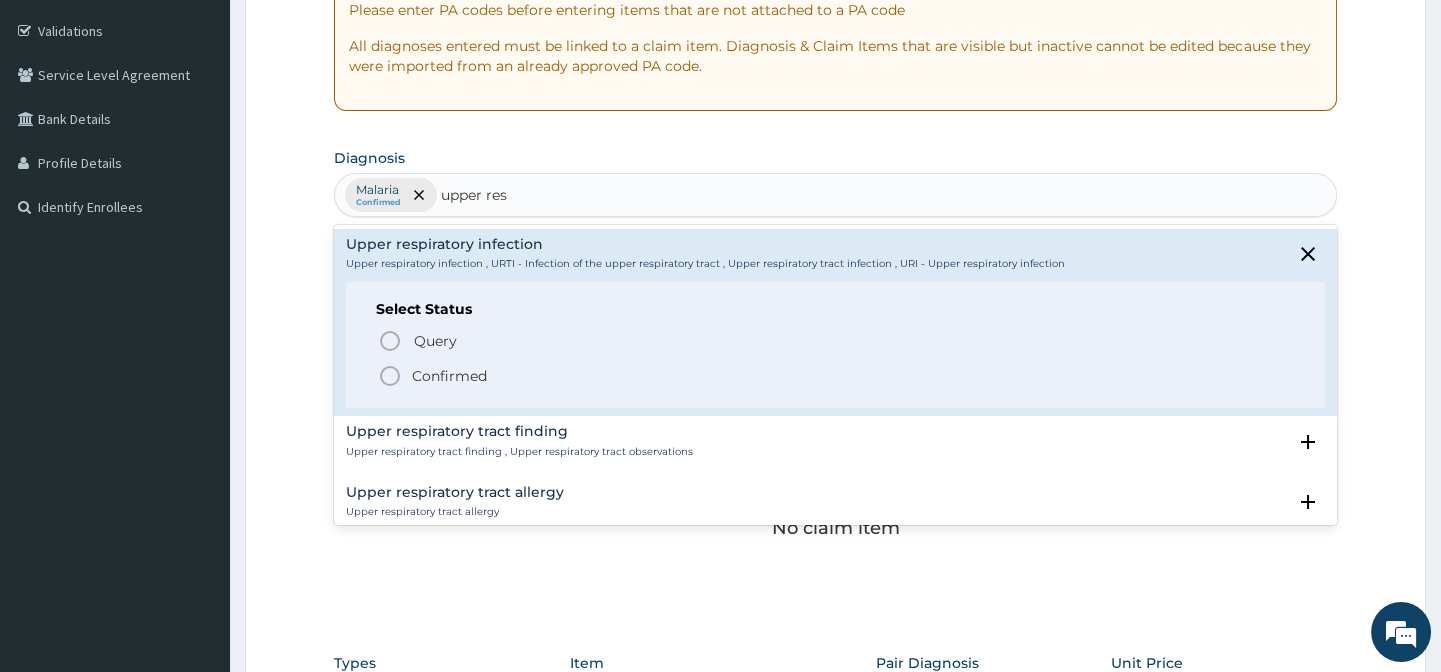 click on "Confirmed" at bounding box center [449, 376] 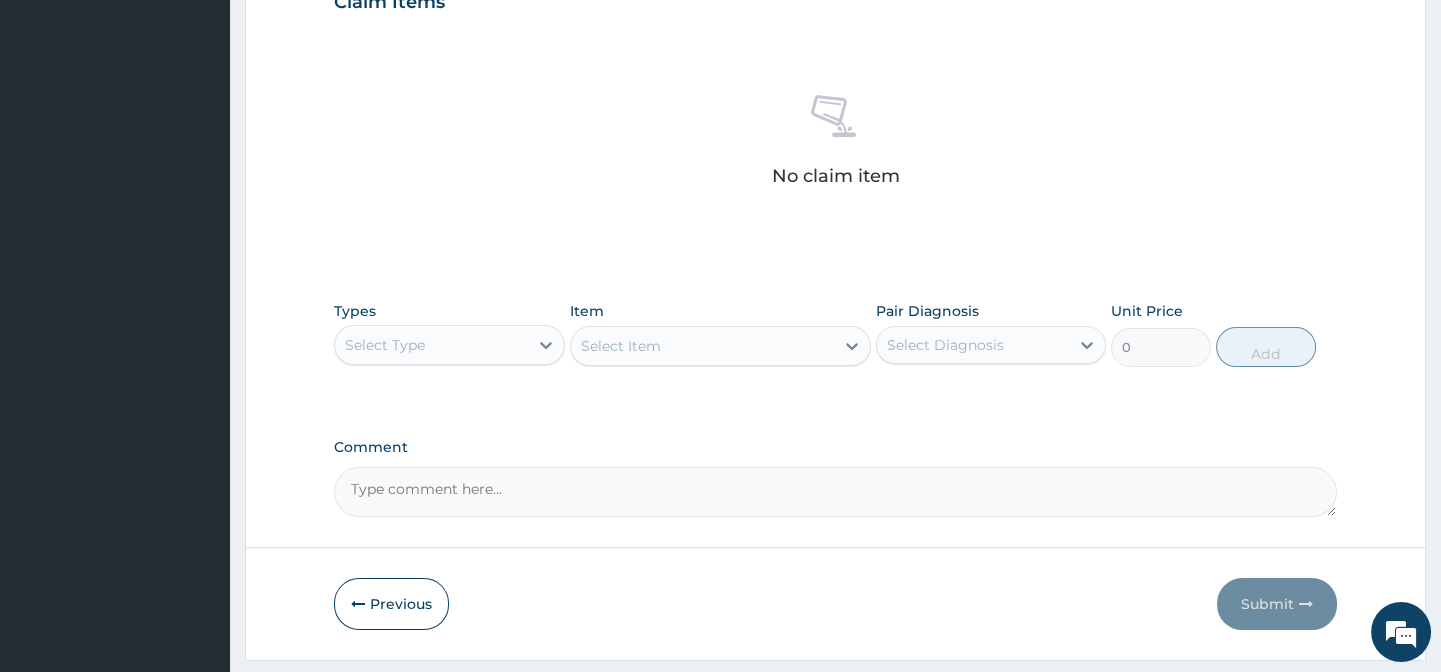 scroll, scrollTop: 727, scrollLeft: 0, axis: vertical 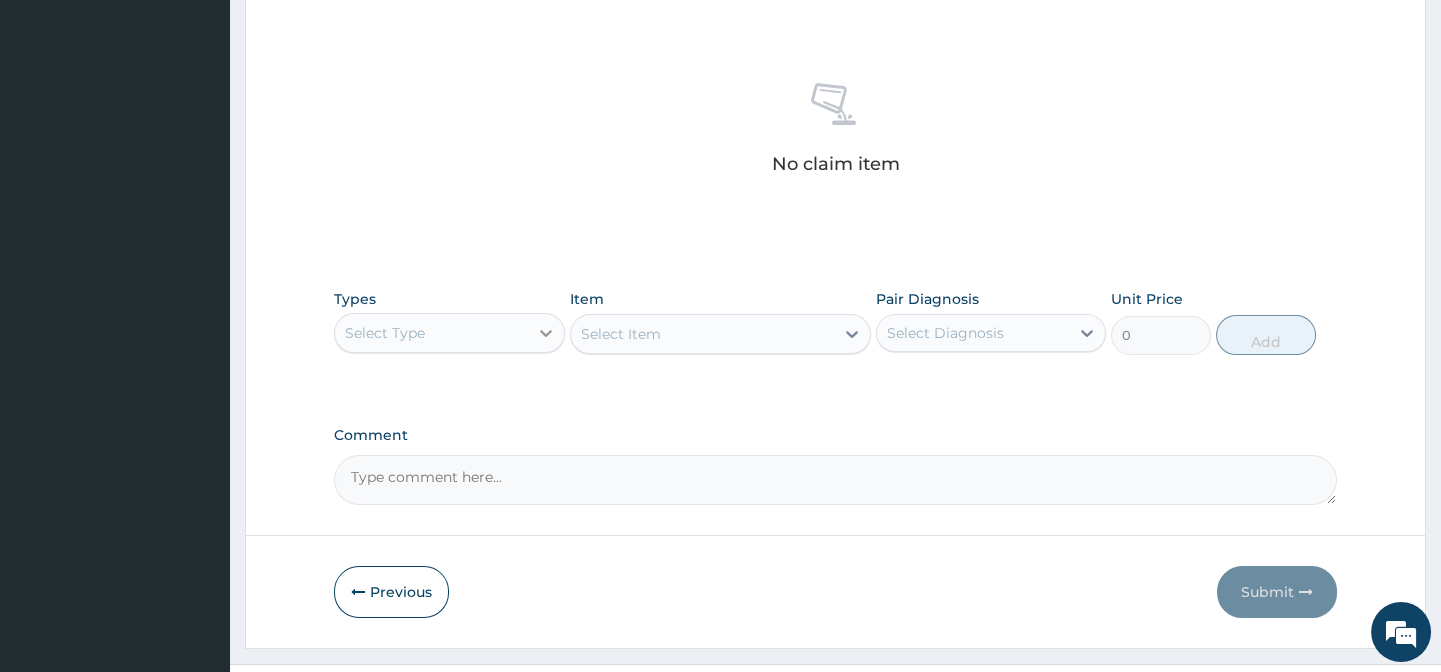 click 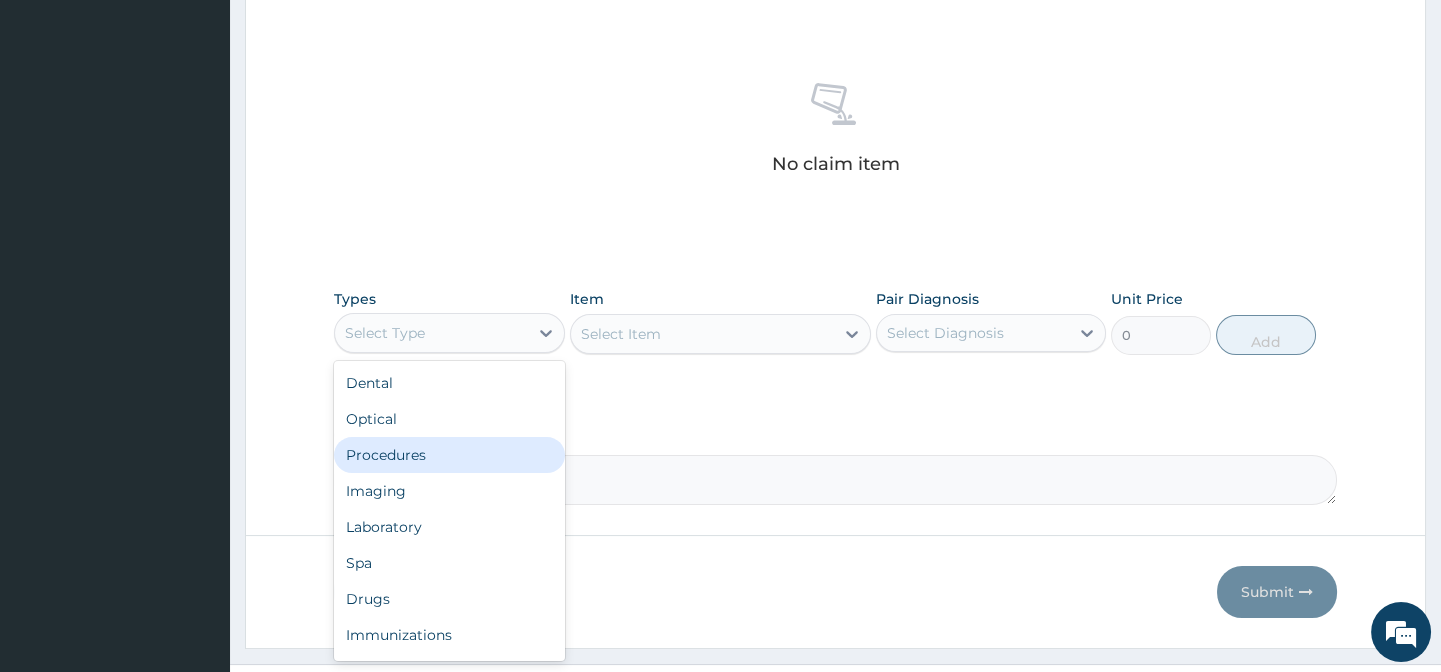 click on "Procedures" at bounding box center [449, 455] 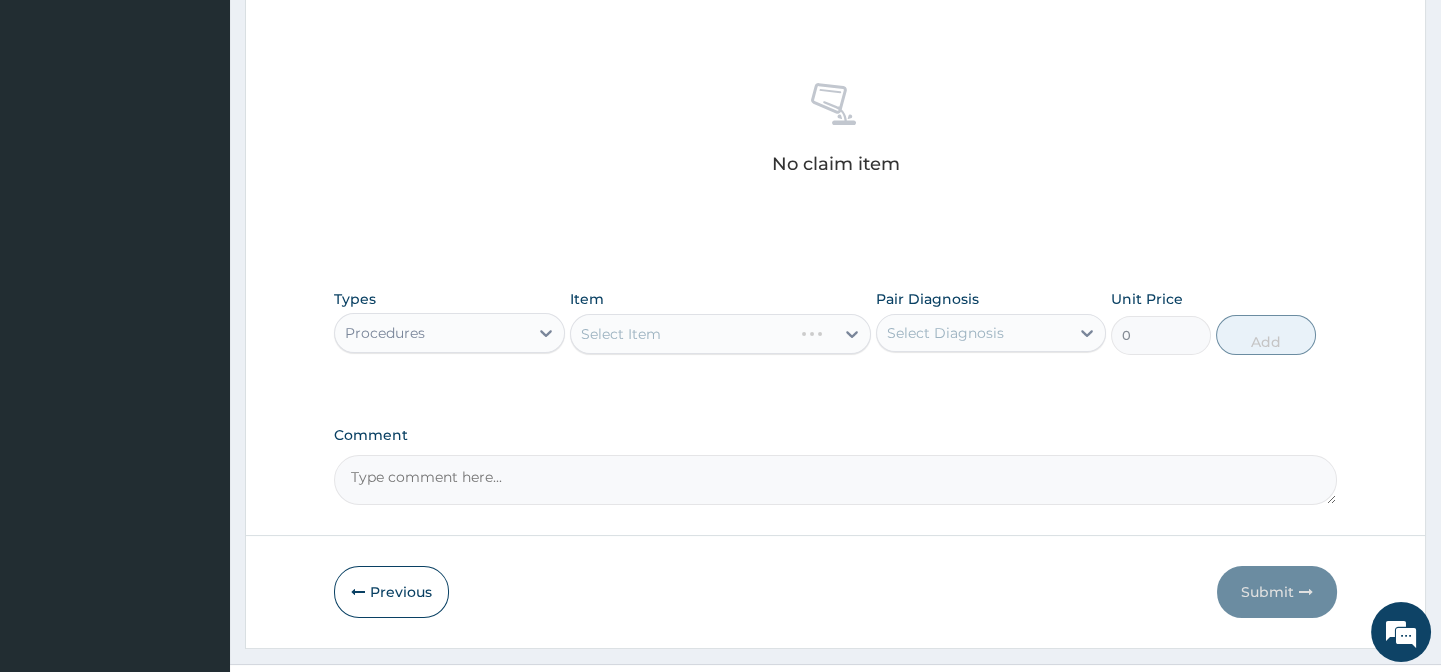 click on "Select Item" at bounding box center (720, 334) 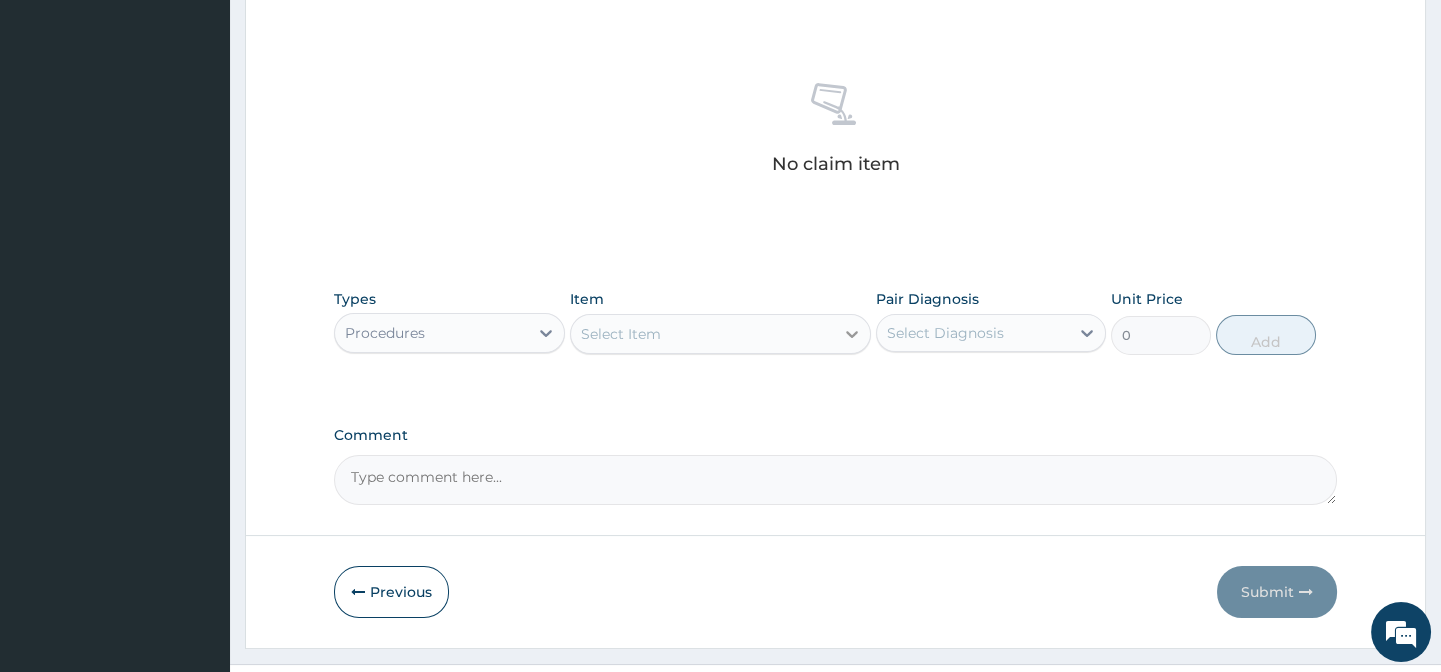 click 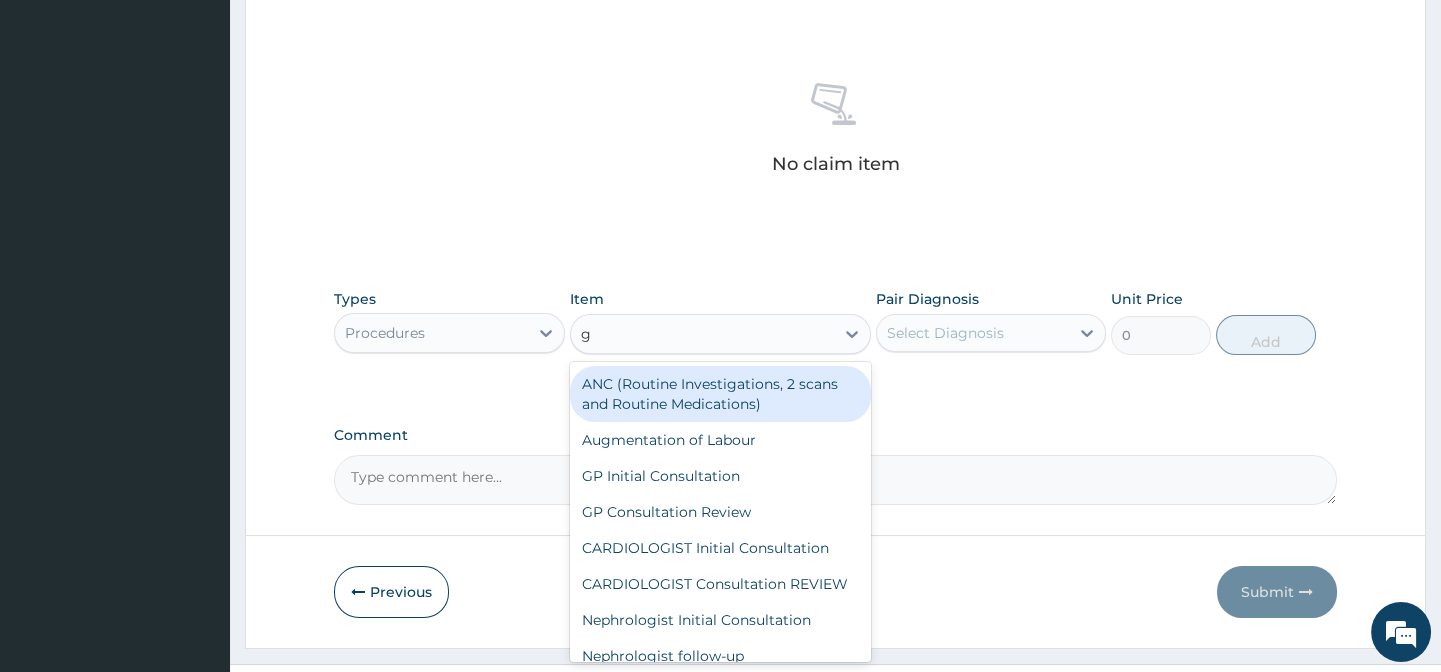 type on "gp" 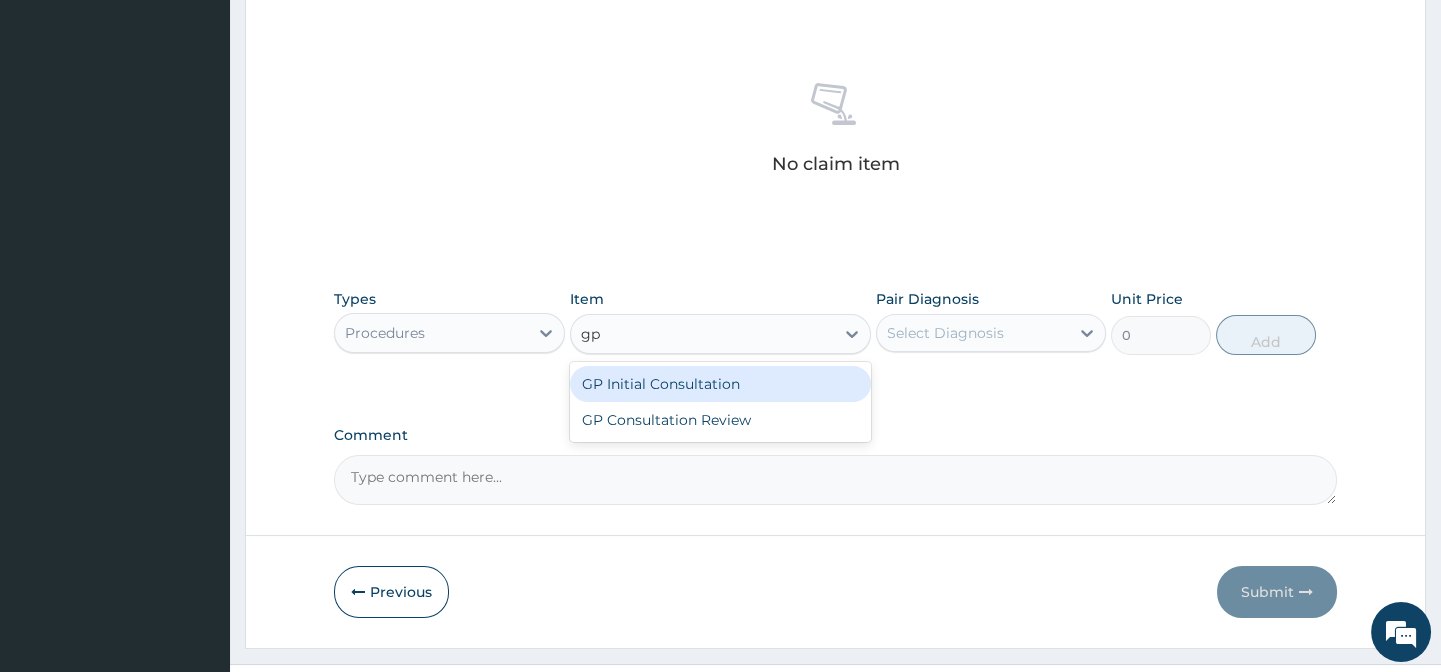 click on "GP Initial Consultation" at bounding box center [720, 384] 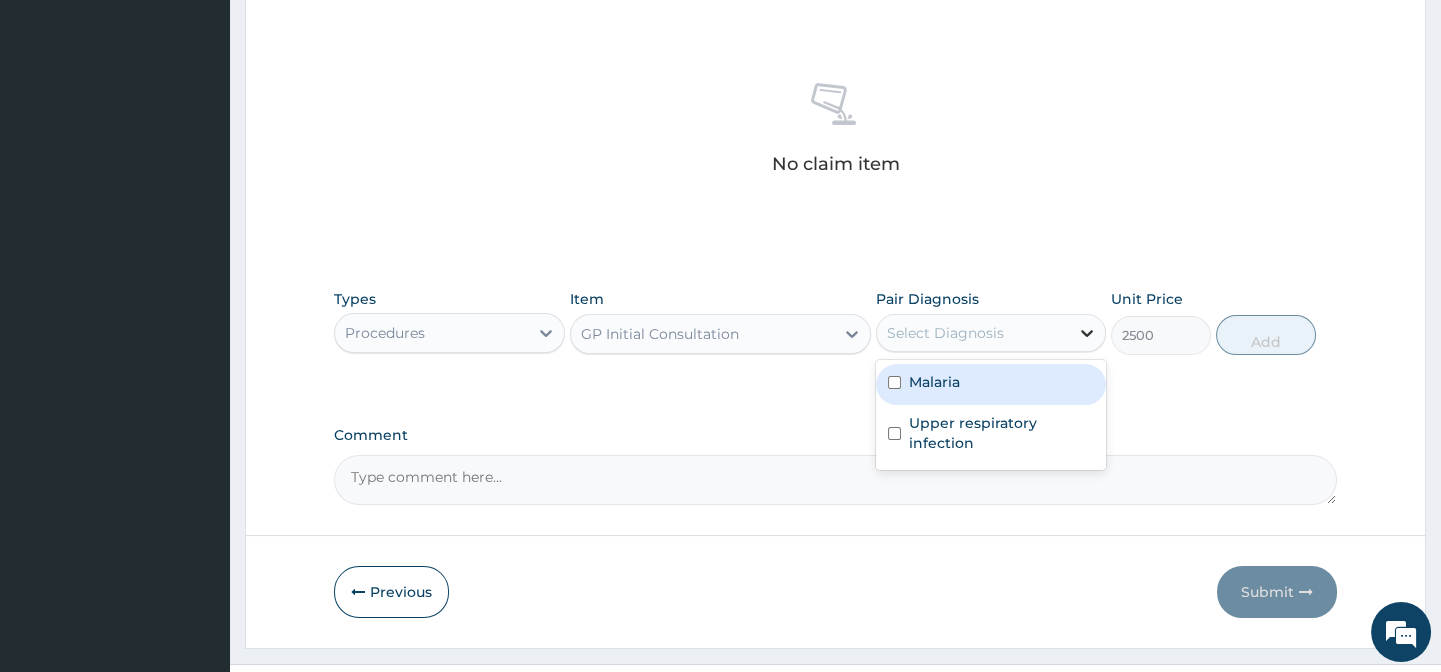 click 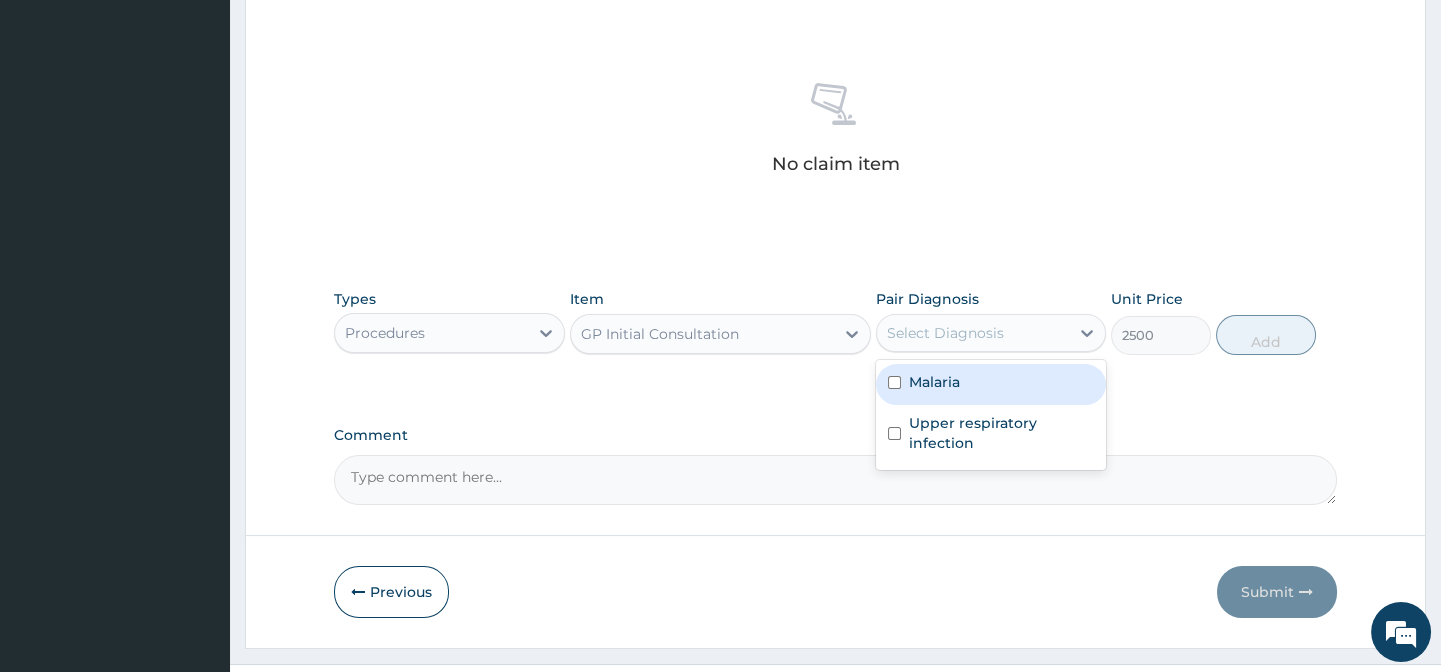 click on "Malaria" at bounding box center [991, 384] 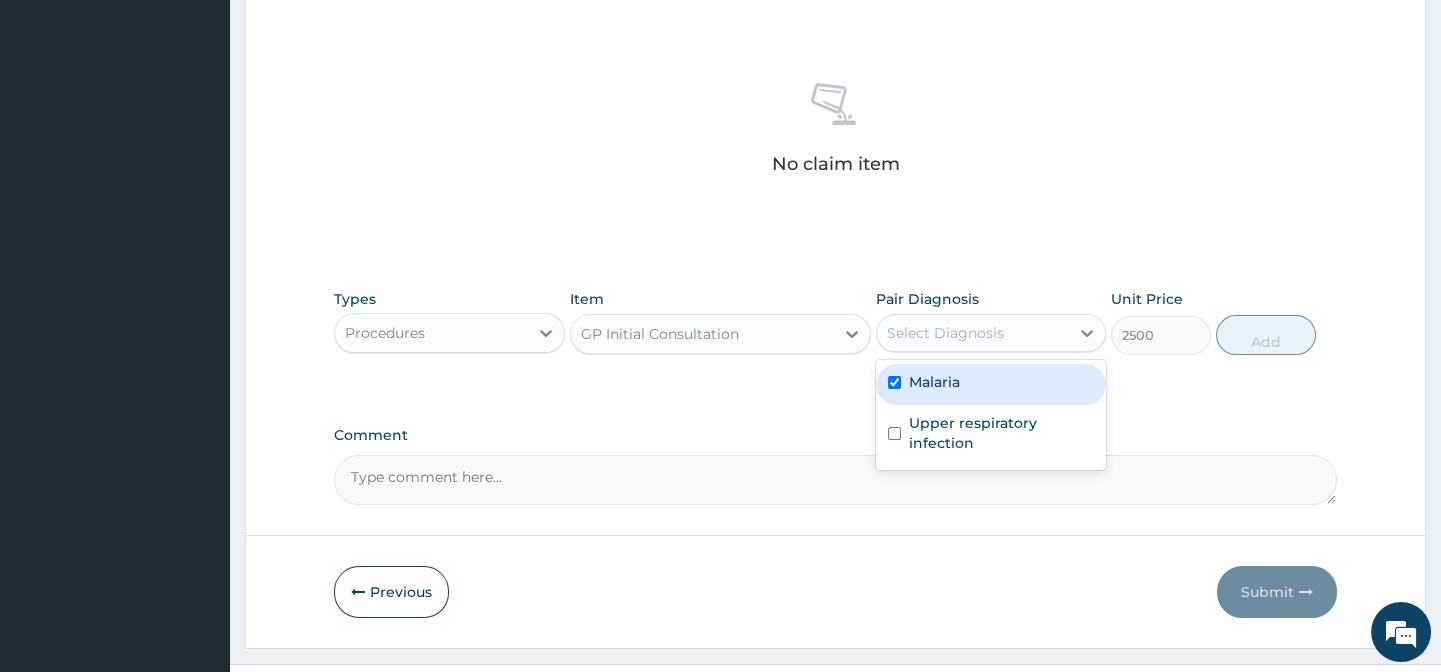 checkbox on "true" 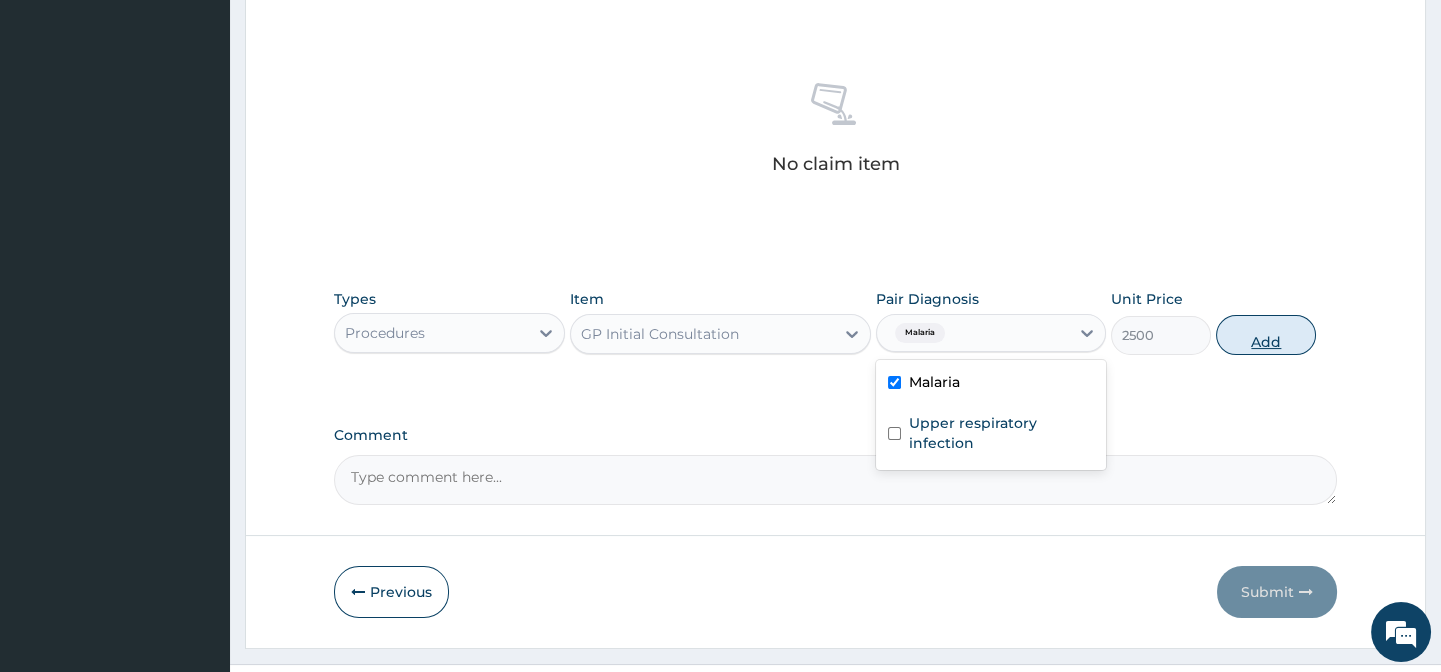 click on "Add" at bounding box center (1266, 335) 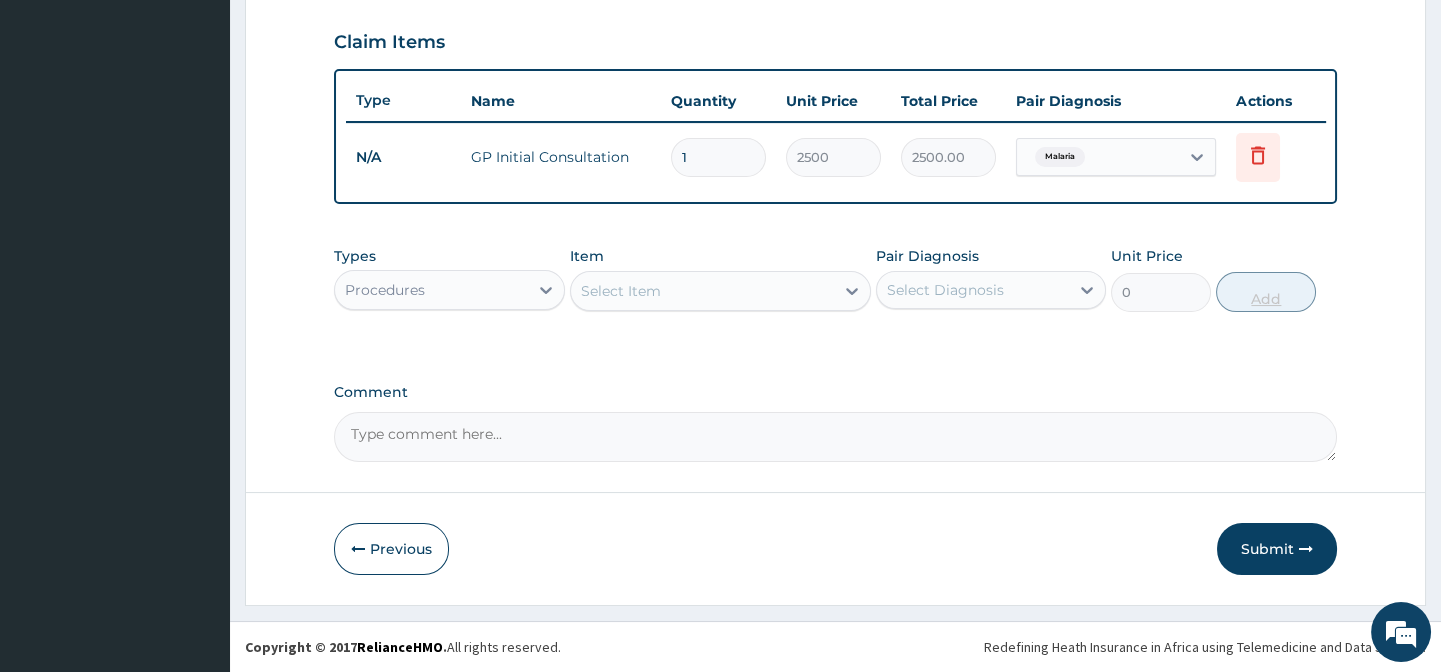 scroll, scrollTop: 687, scrollLeft: 0, axis: vertical 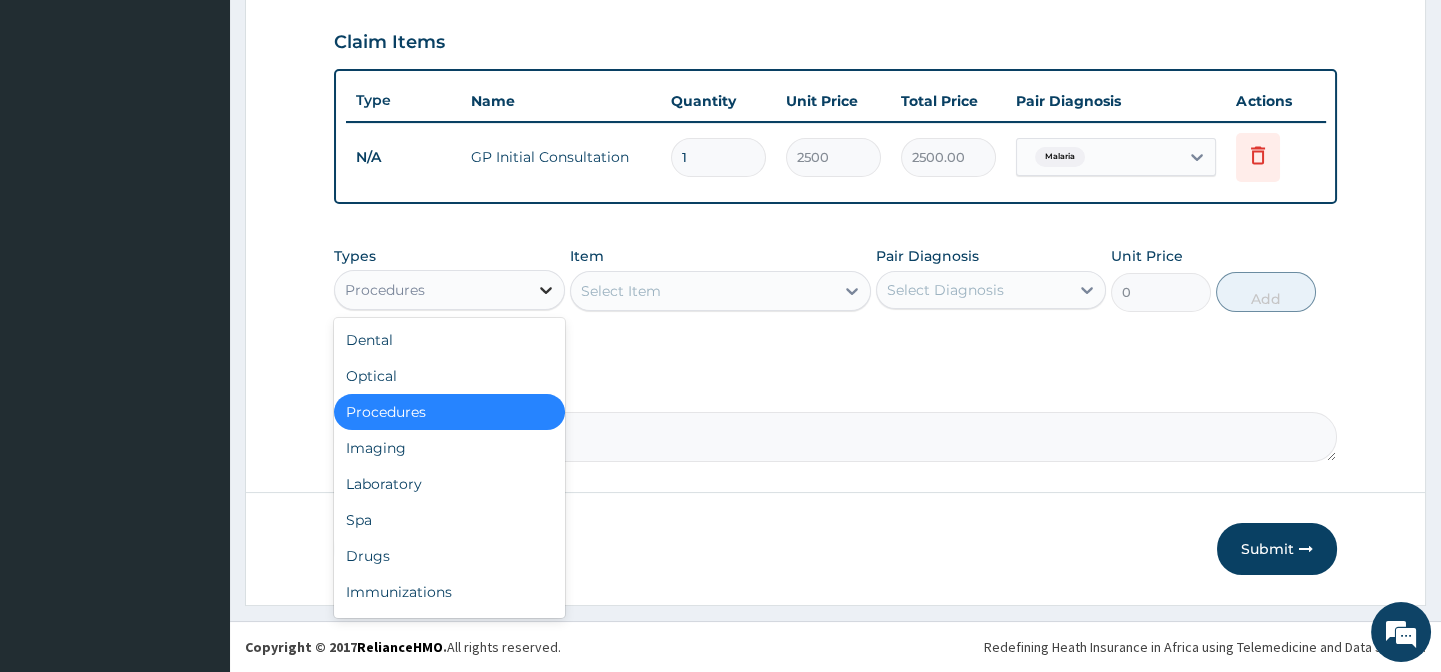 click 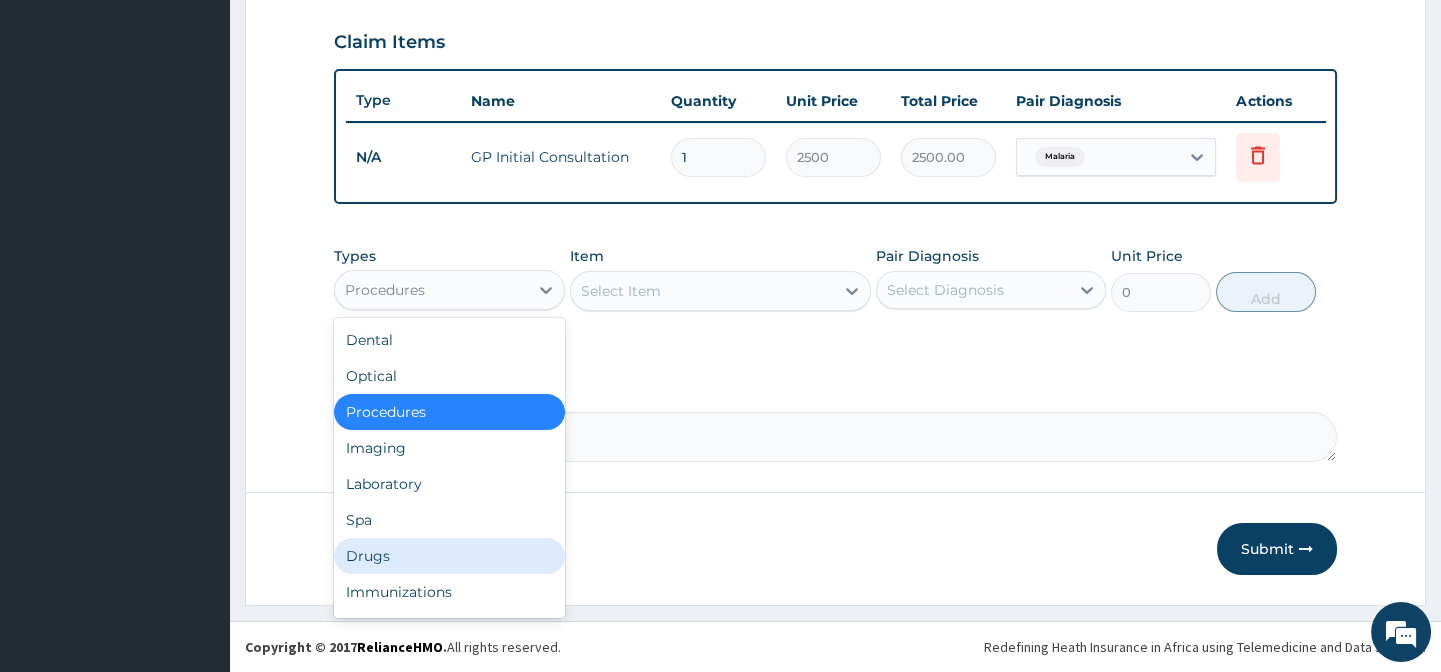 click on "Drugs" at bounding box center (449, 556) 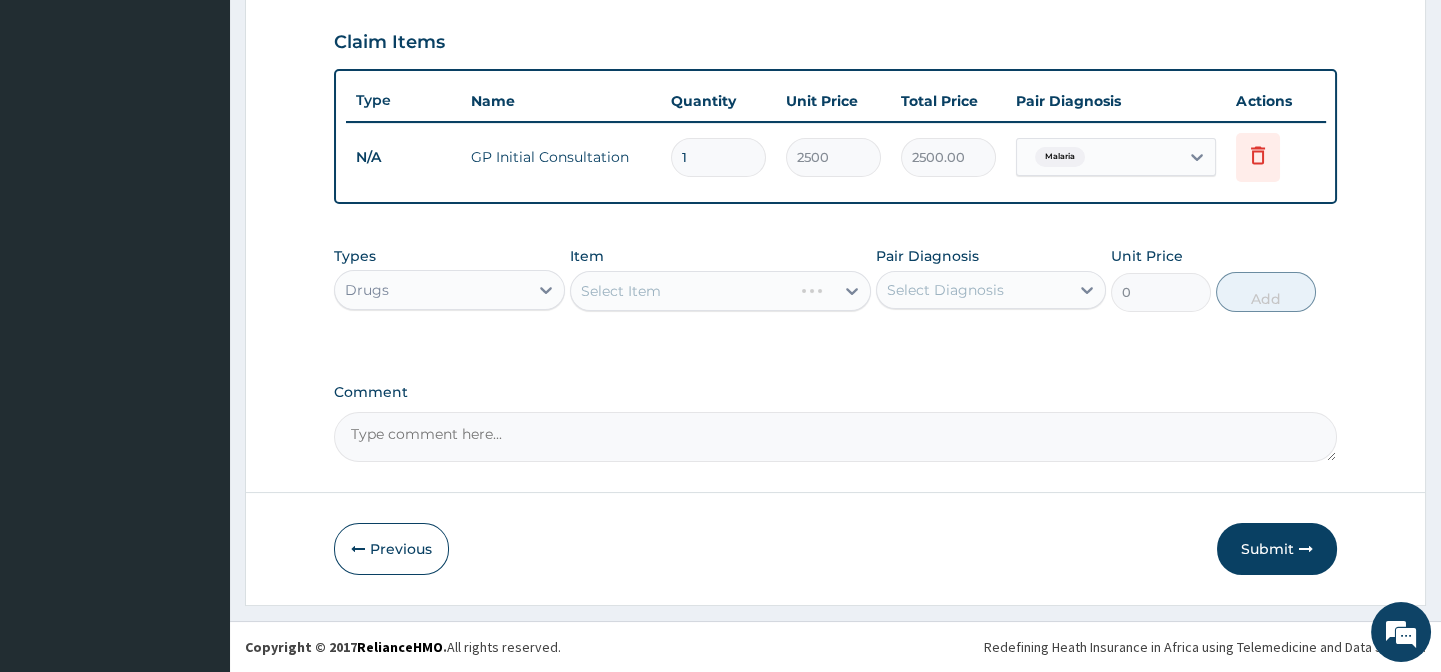 click on "Select Item" at bounding box center [720, 291] 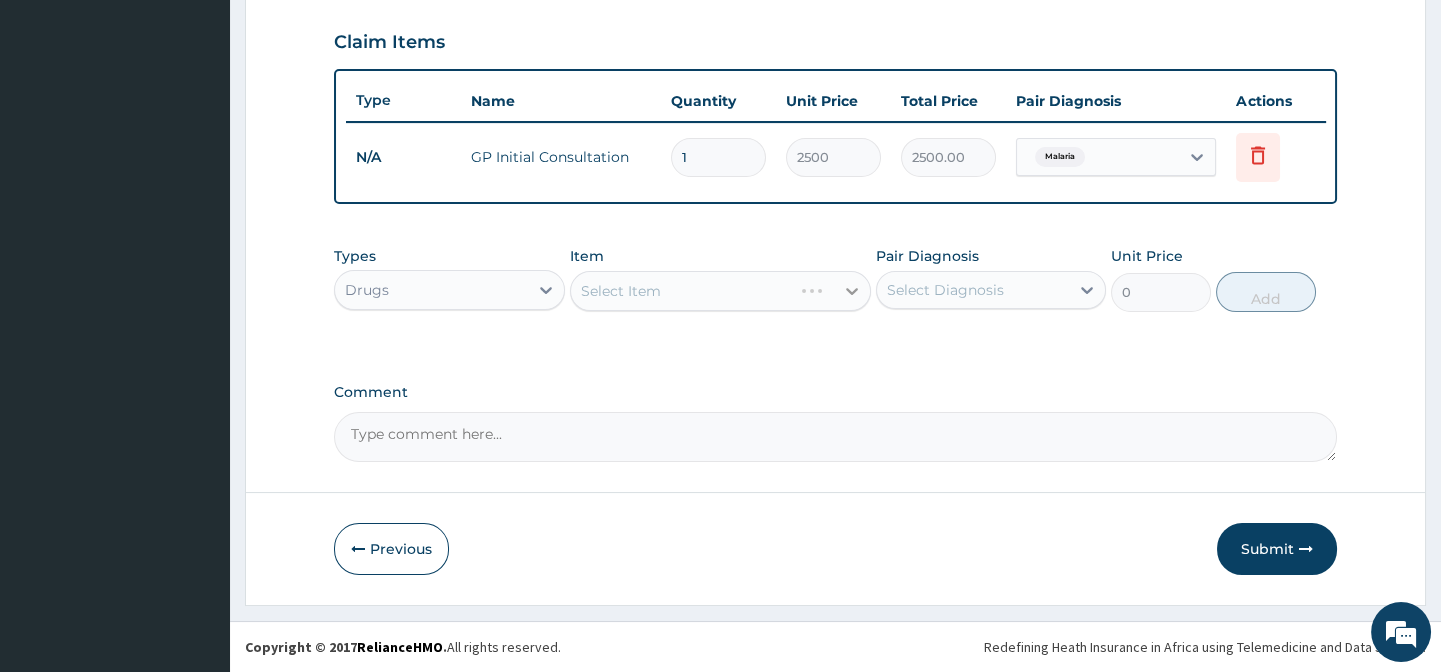 click 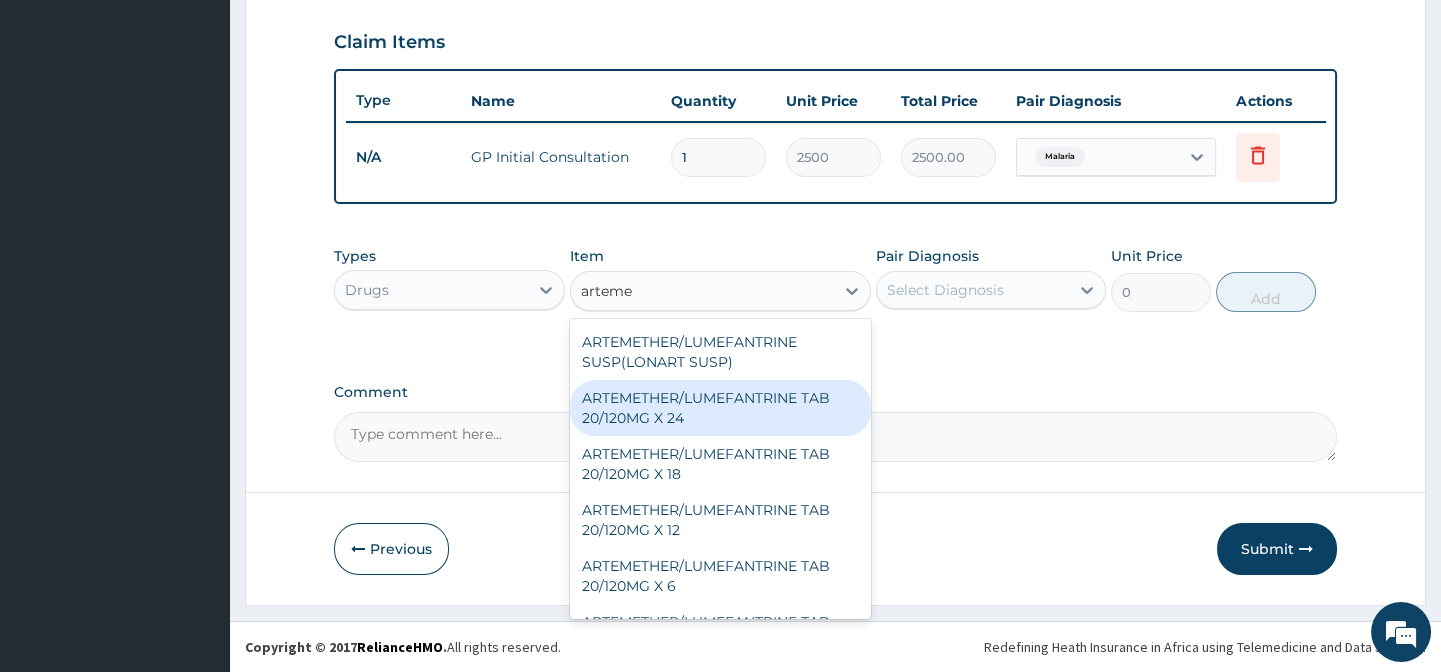 scroll, scrollTop: 98, scrollLeft: 0, axis: vertical 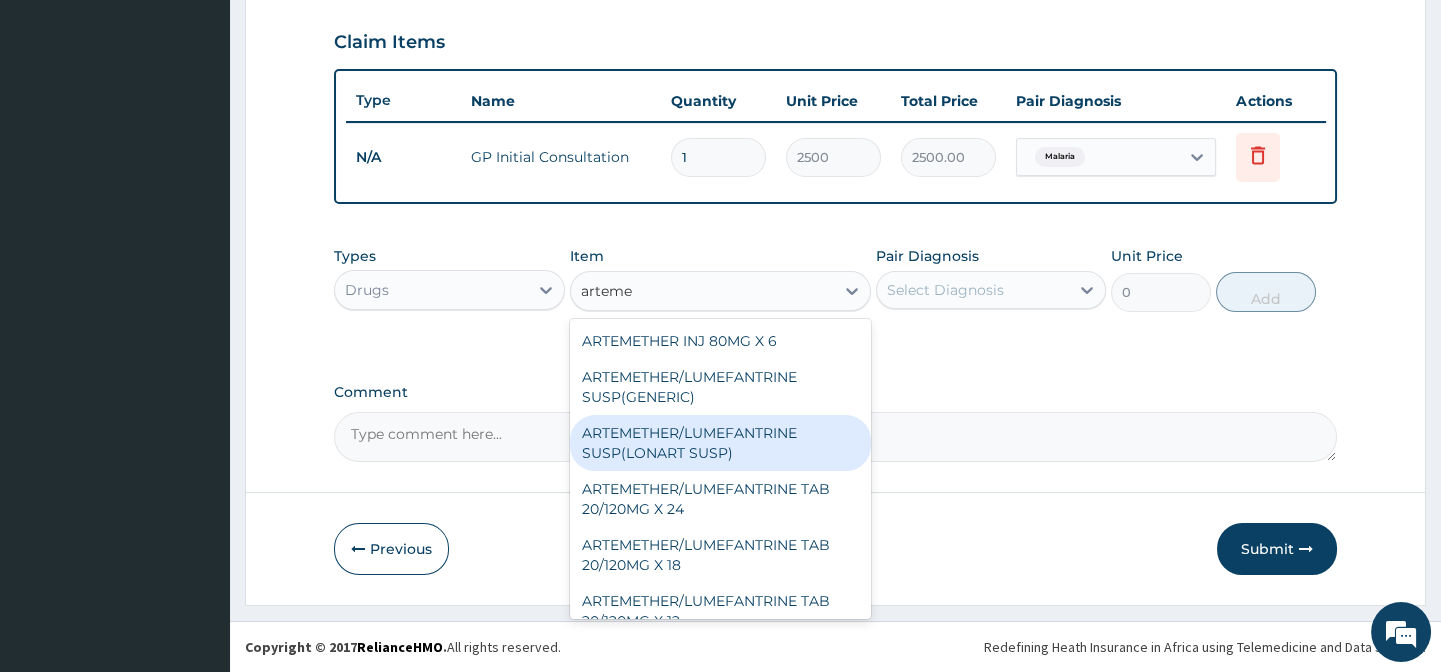 type on "arteme" 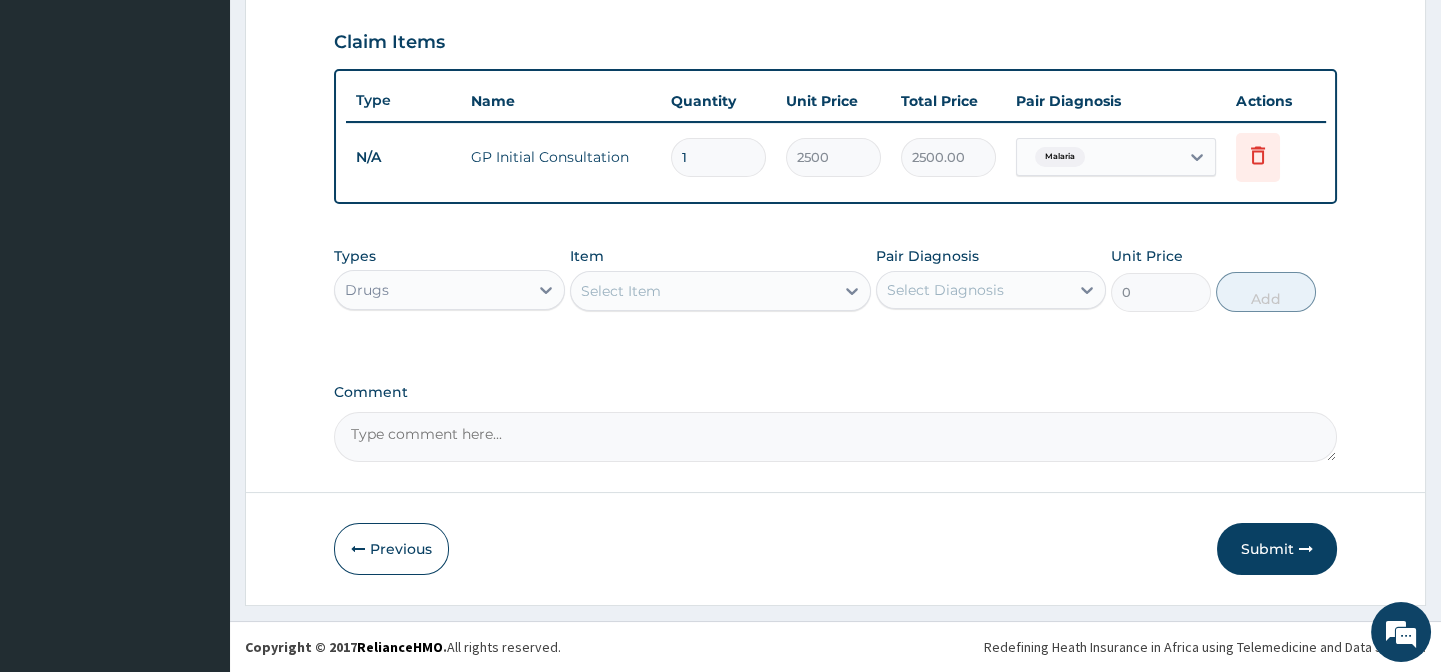 click on "Comment" at bounding box center [835, 437] 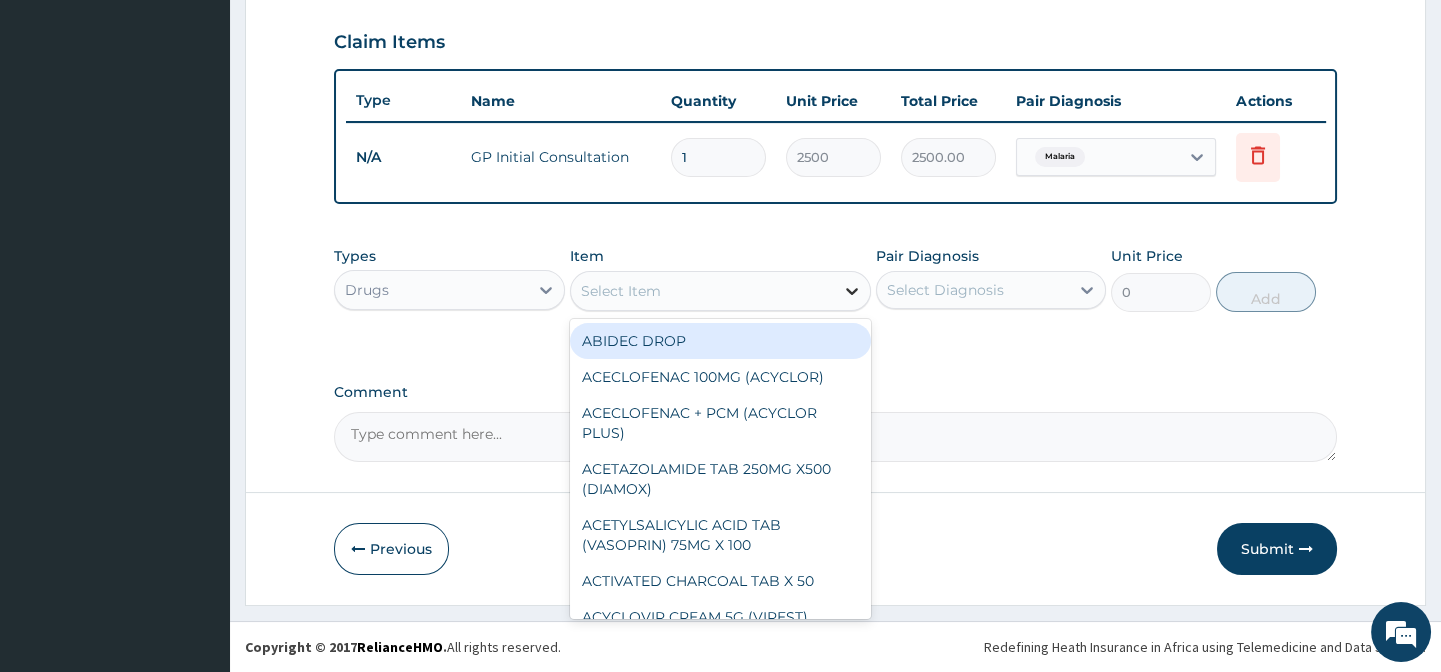 click 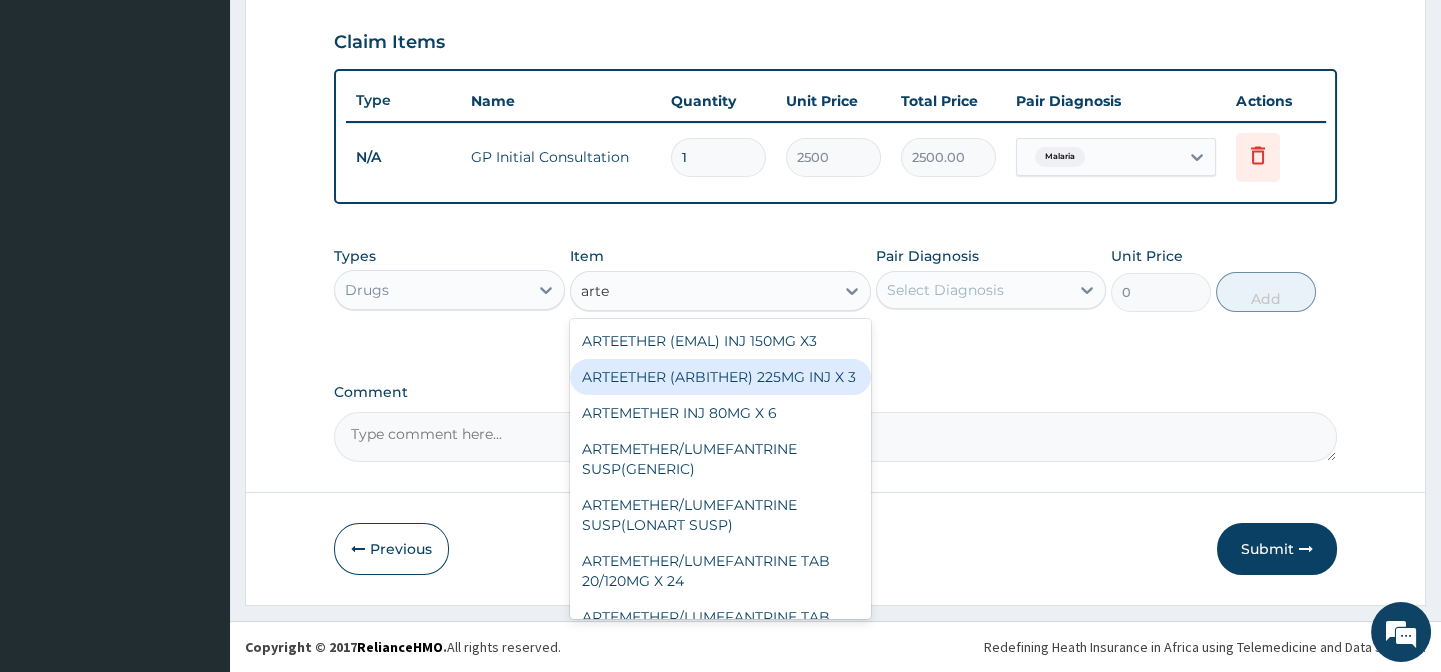 type on "artem" 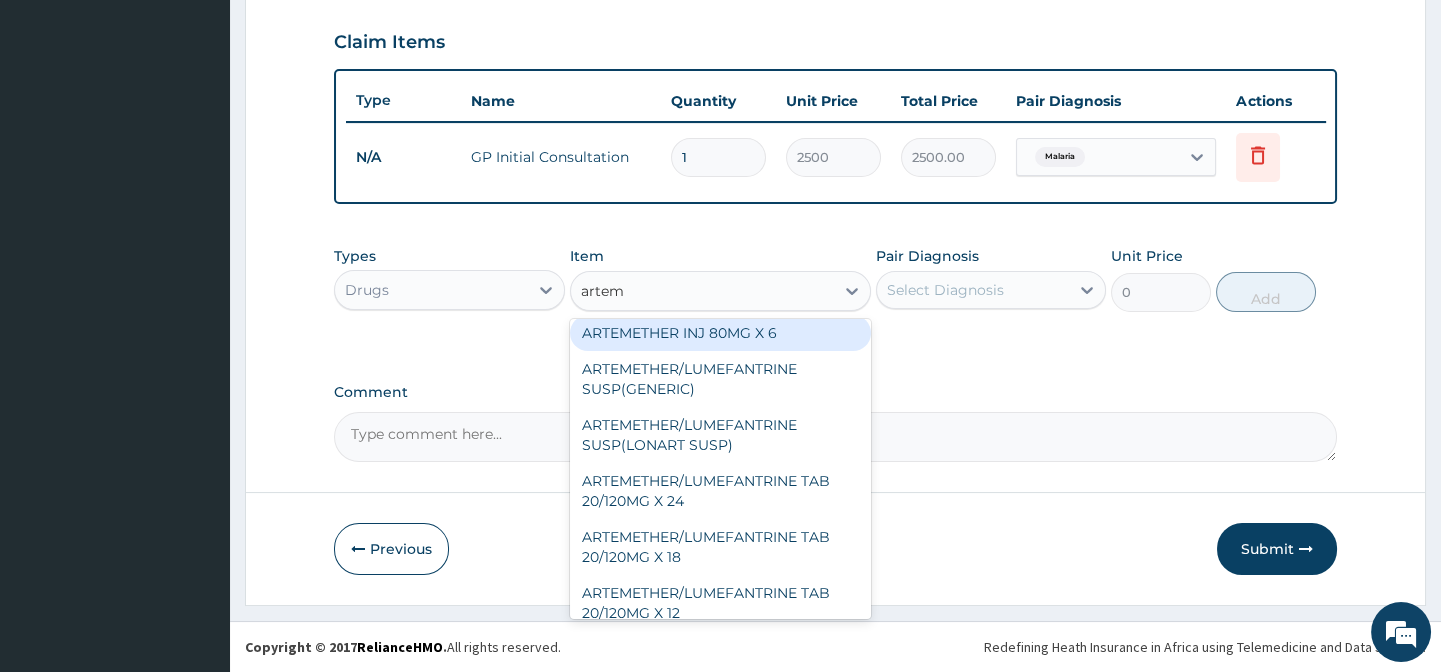 scroll, scrollTop: 0, scrollLeft: 0, axis: both 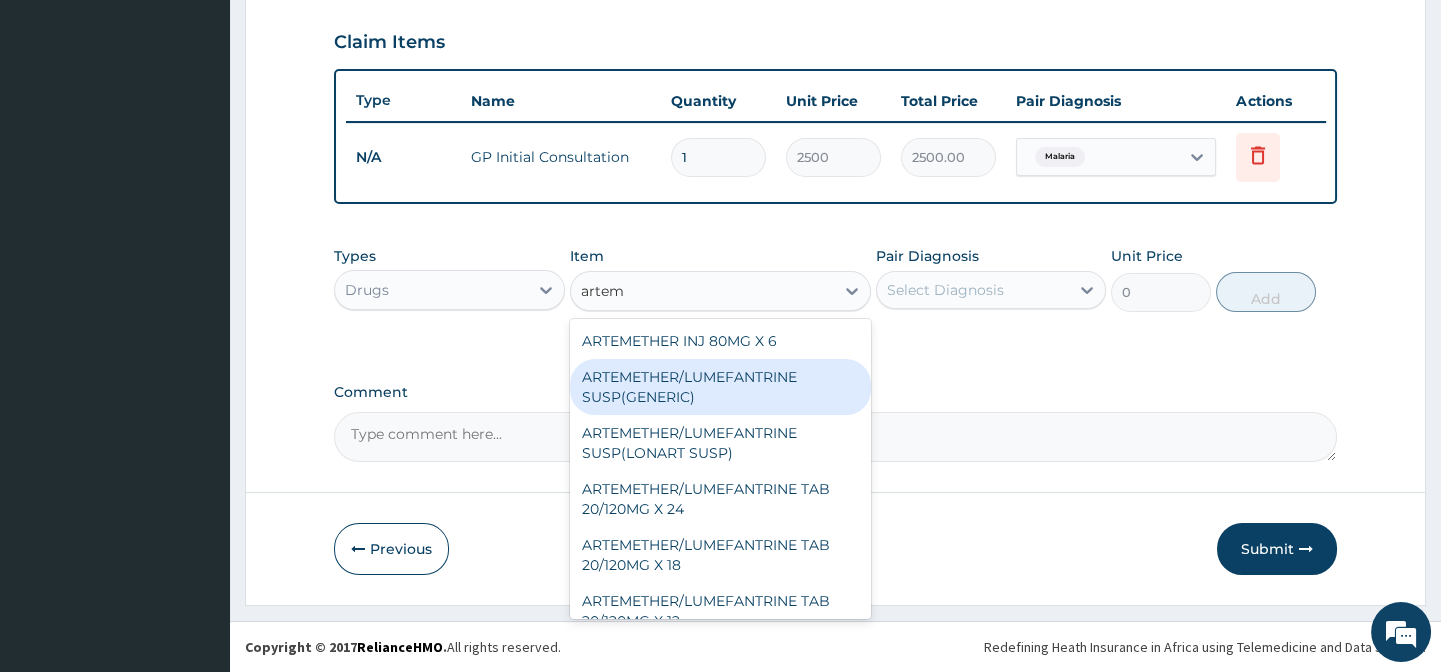 click on "ARTEMETHER/LUMEFANTRINE SUSP(GENERIC)" at bounding box center (720, 387) 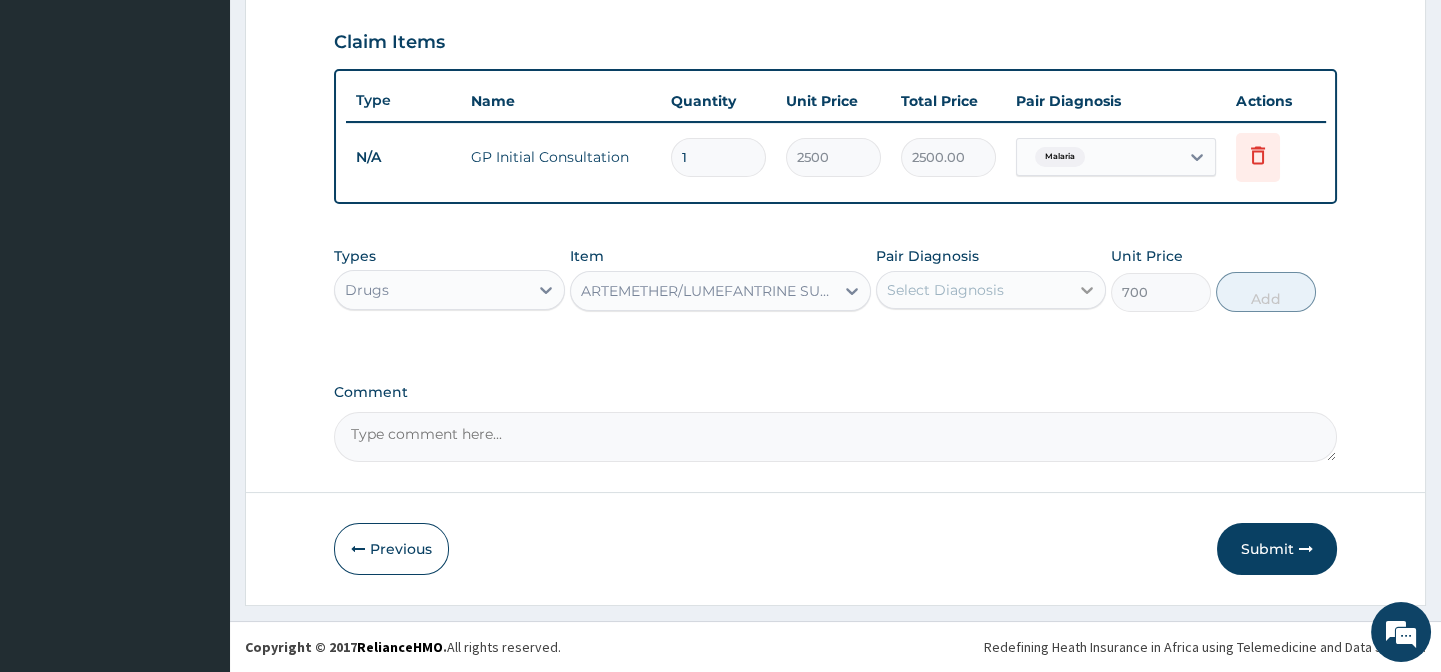 click 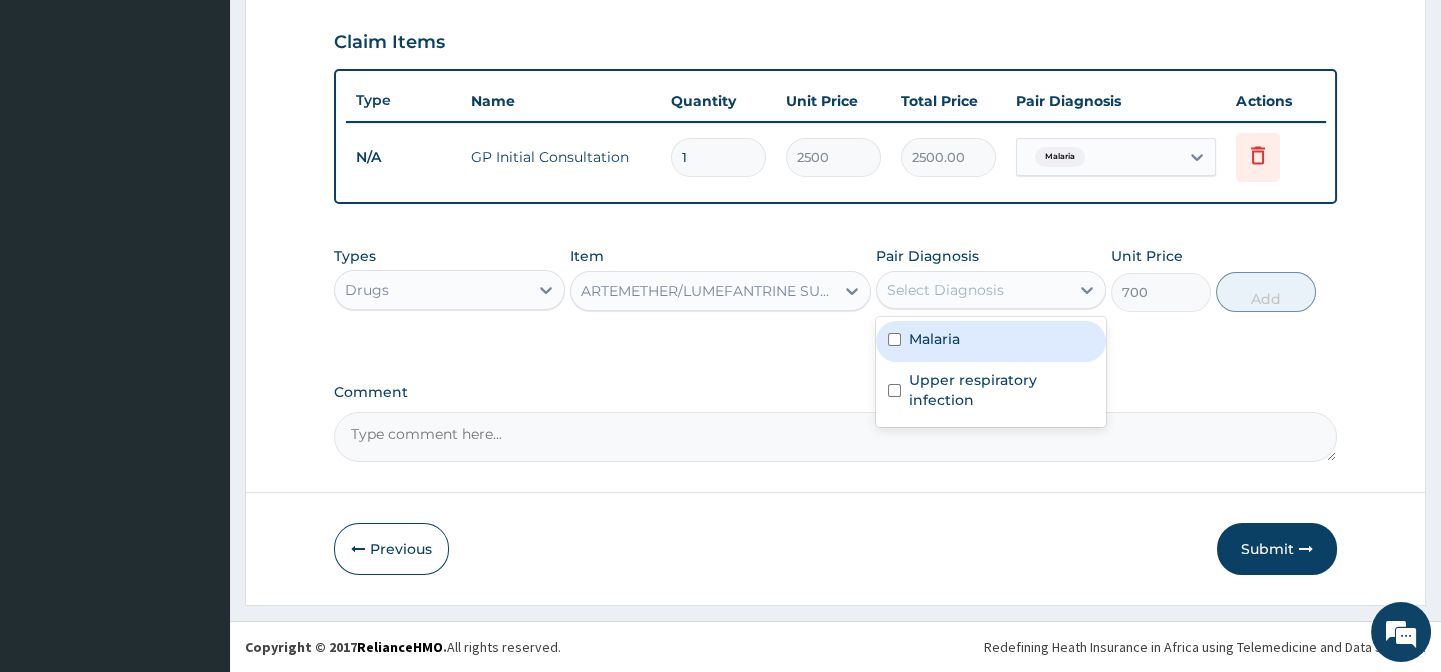 click on "Malaria" at bounding box center [991, 341] 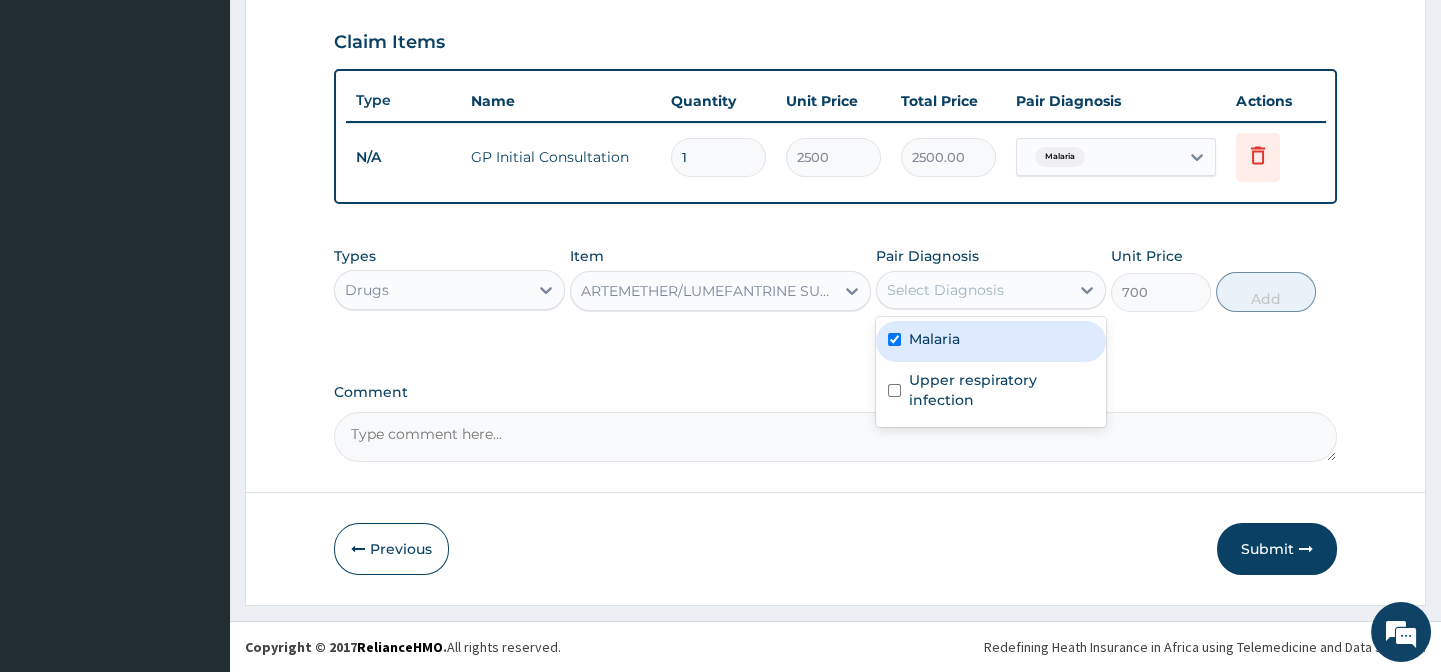 checkbox on "true" 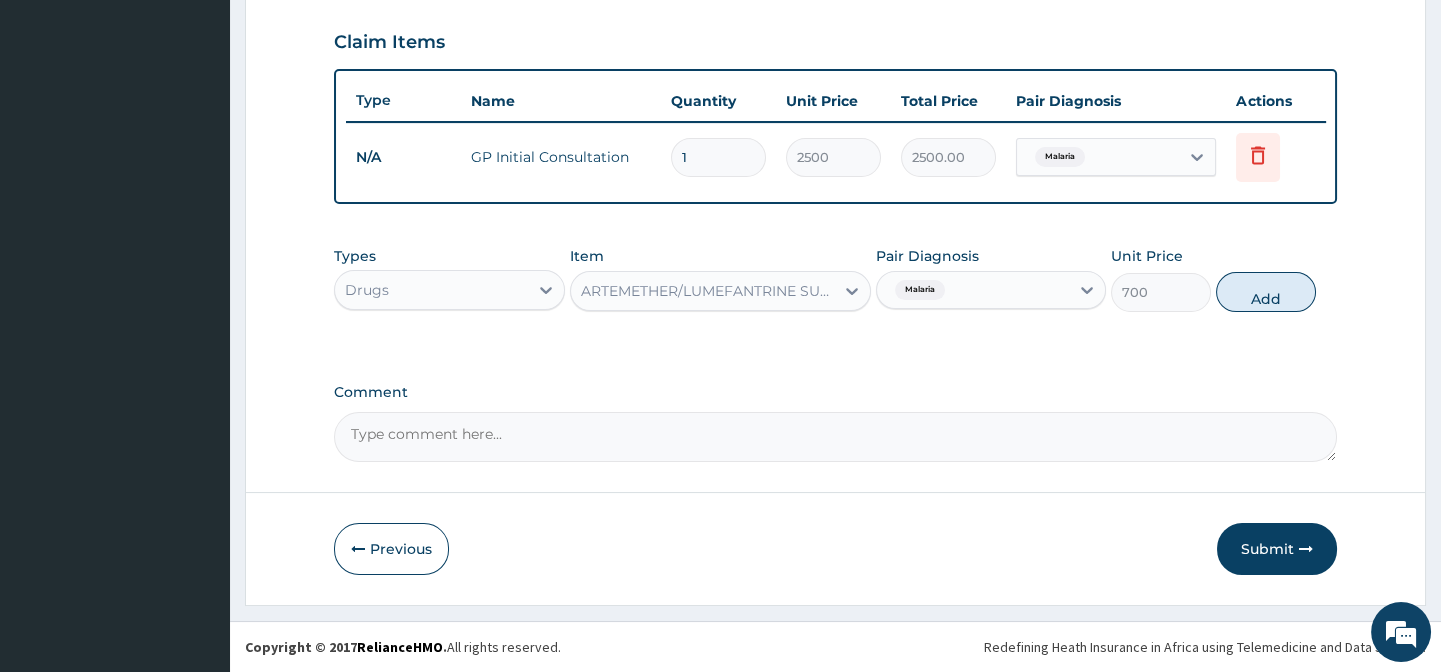 click on "PA Code / Prescription Code Enter Code(Secondary Care Only) Encounter Date [DATE] Important Notice Please enter PA codes before entering items that are not attached to a PA code   All diagnoses entered must be linked to a claim item. Diagnosis [DIAGNOSIS] Confirmed Upper respiratory infection Confirmed NB: All diagnosis must be linked to a claim item Claim Items Type Name Quantity Unit Price Total Price Pair Diagnosis Actions N/A GP Initial Consultation 1 [PRICE] [PRICE].00 [DIAGNOSIS] Delete Types Drugs Item ARTEMETHER/LUMEFANTRINE SUSP(GENERIC) Pair Diagnosis [DIAGNOSIS] Unit Price [PRICE] Add Comment" at bounding box center (835, -11) 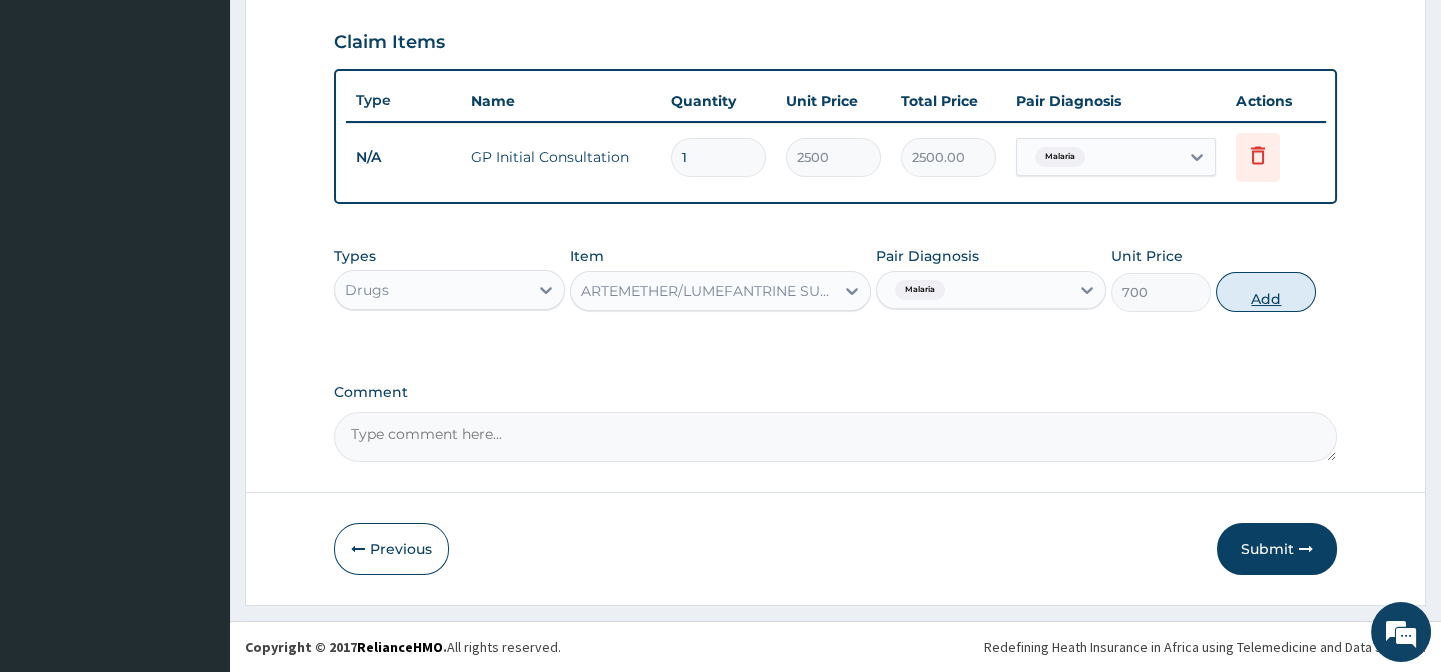 click on "Add" at bounding box center (1266, 292) 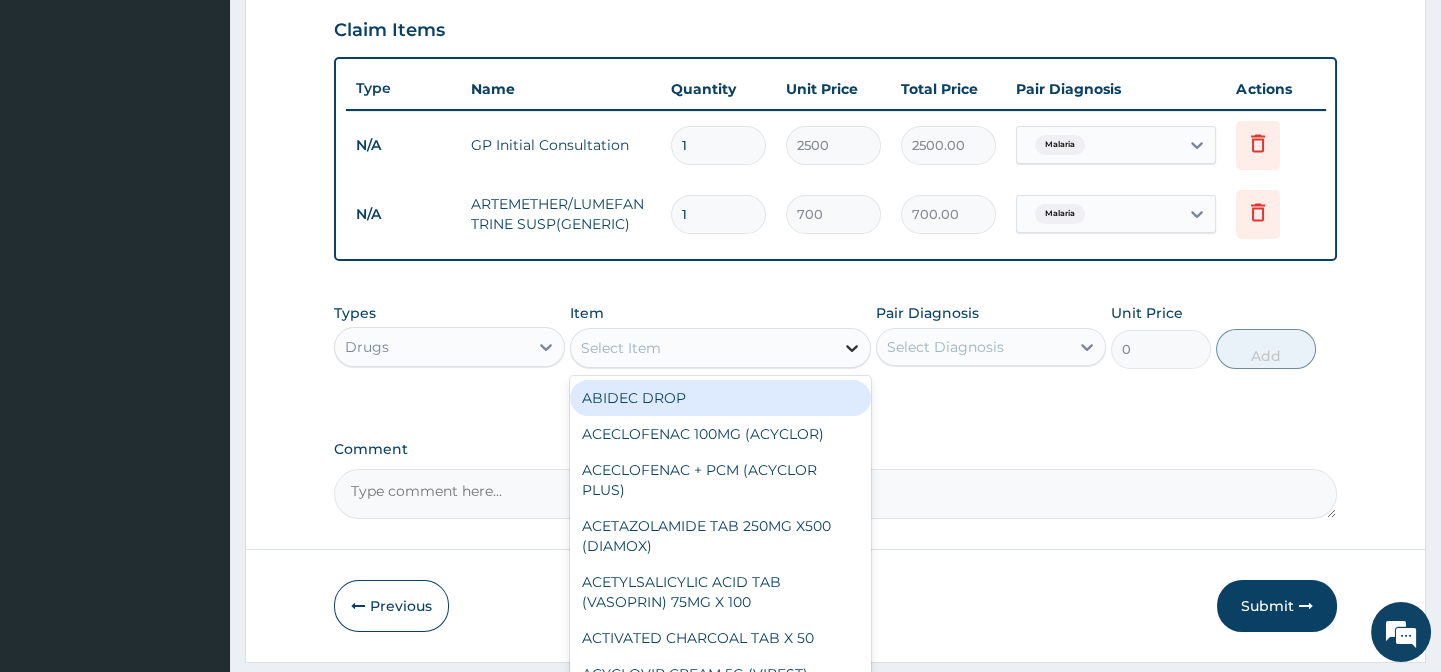 click 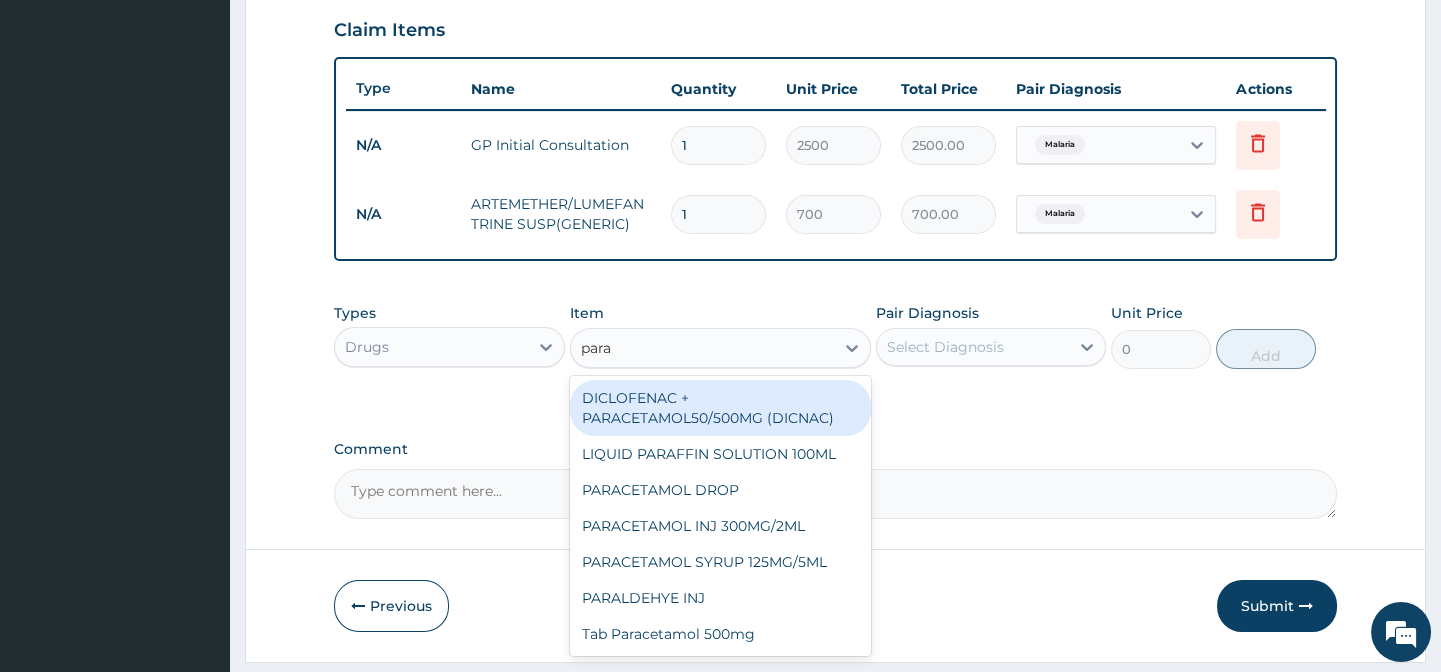 type on "parac" 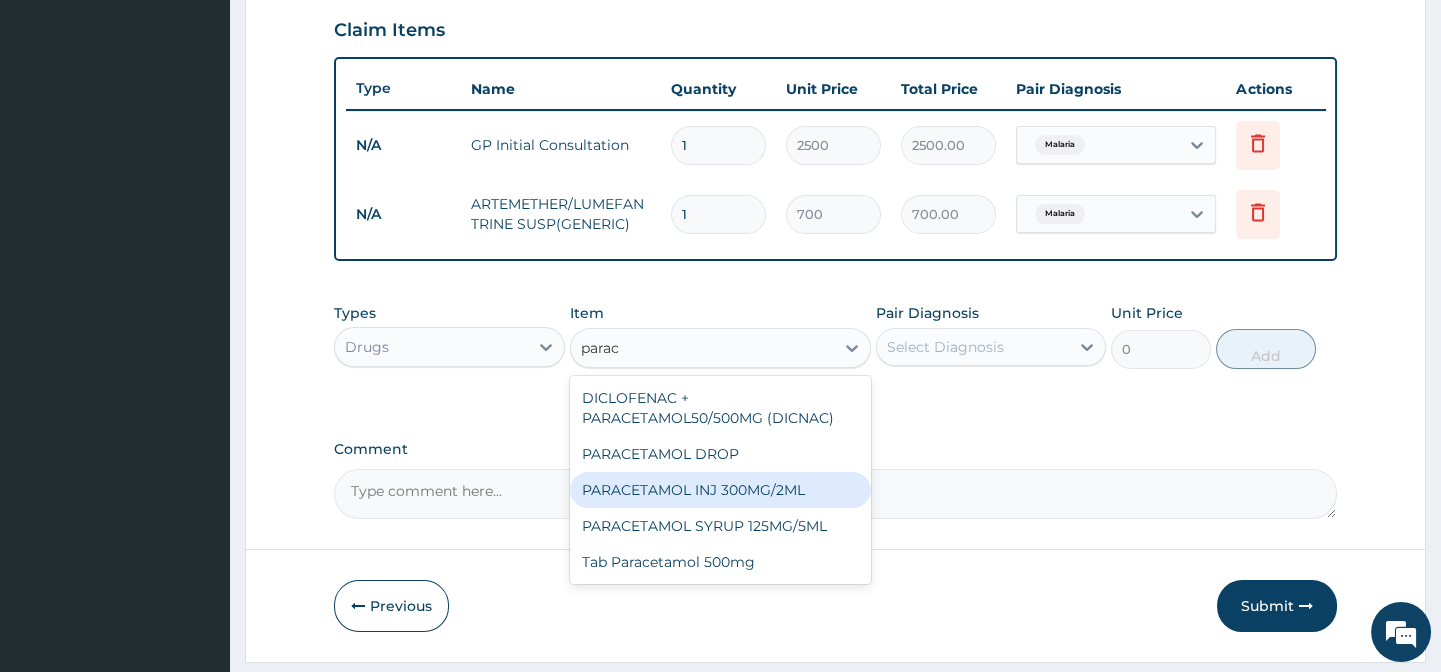 drag, startPoint x: 748, startPoint y: 496, endPoint x: 746, endPoint y: 468, distance: 28.071337 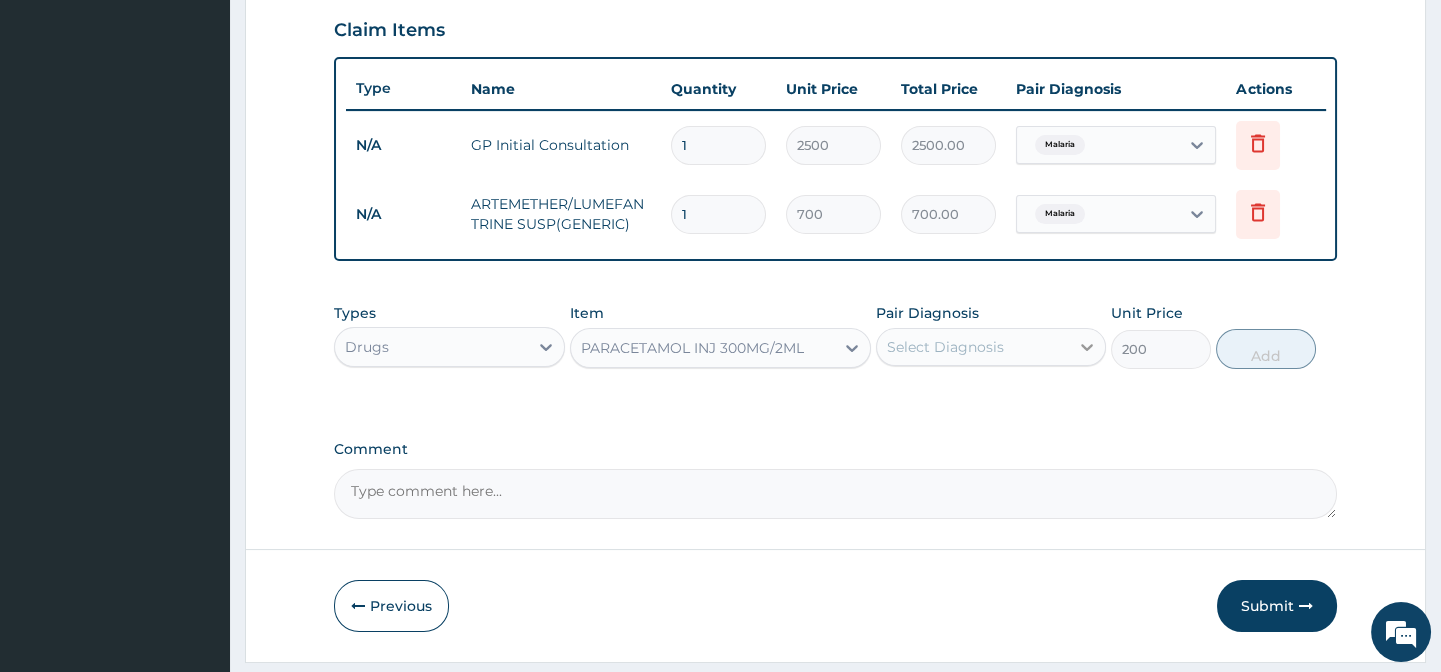 click 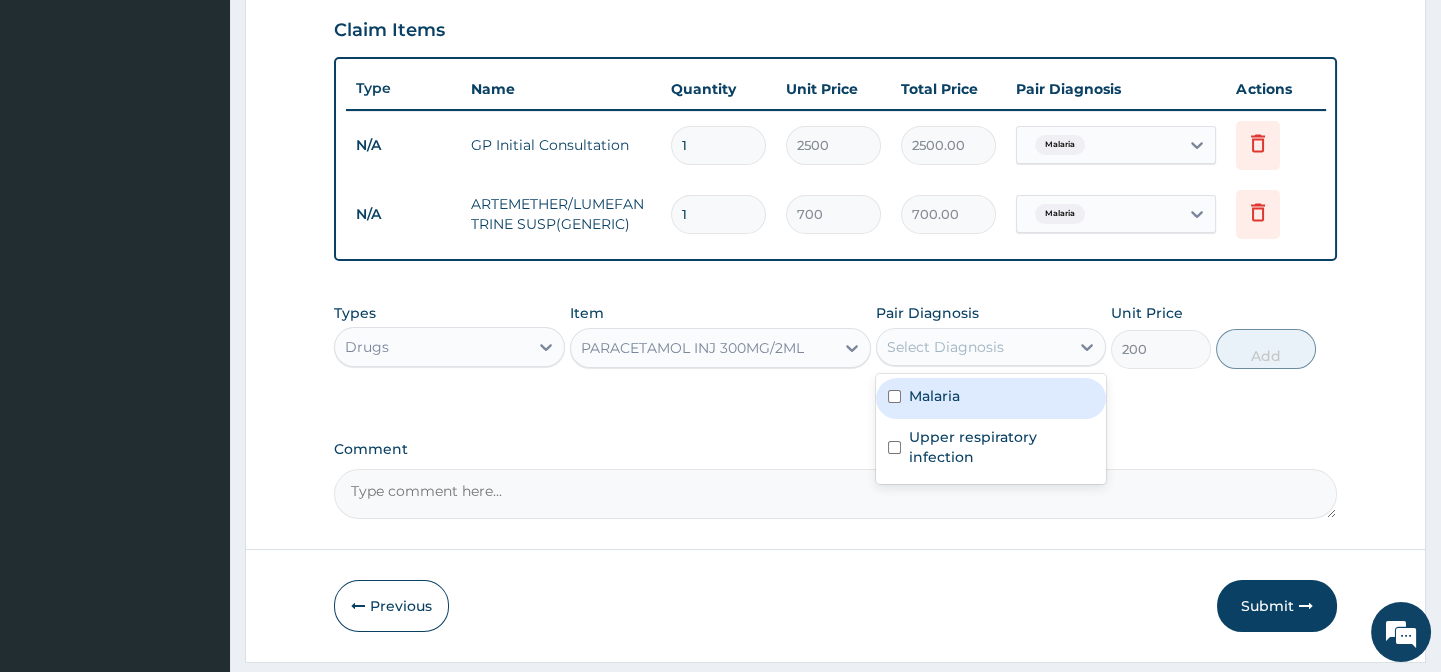 click on "Malaria" at bounding box center [991, 398] 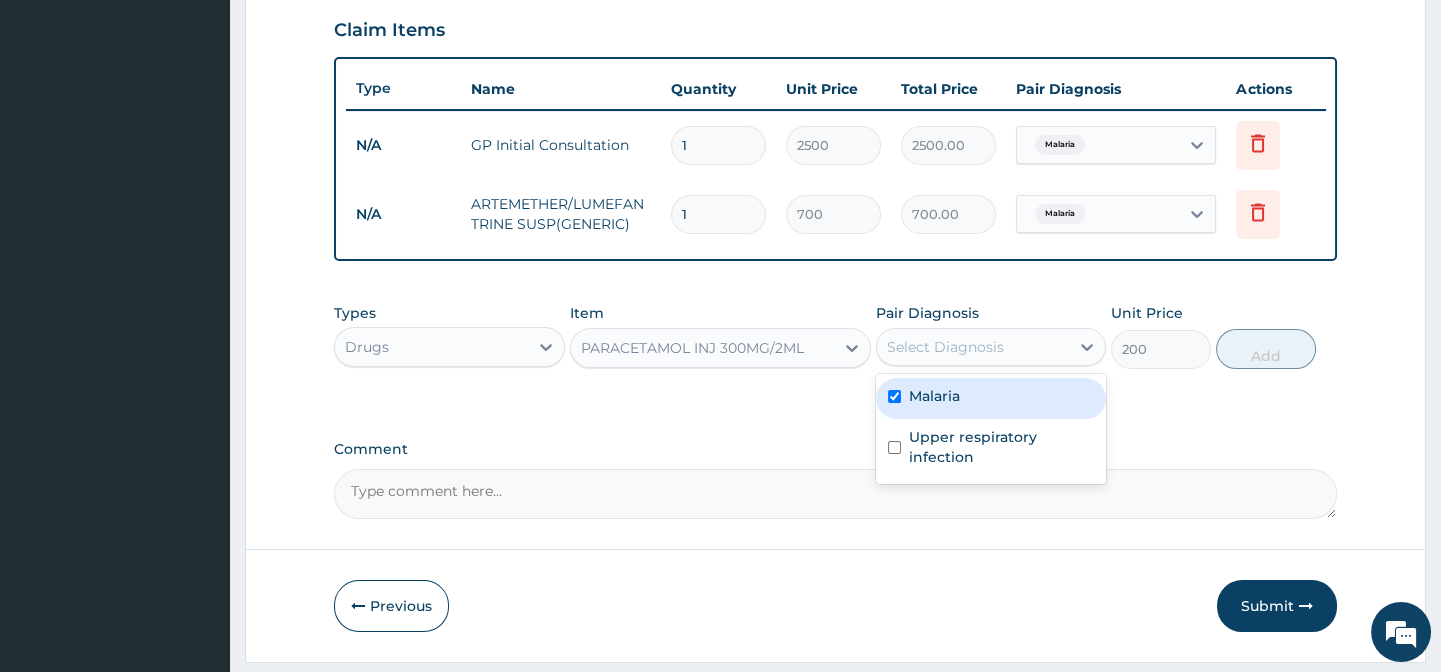 checkbox on "true" 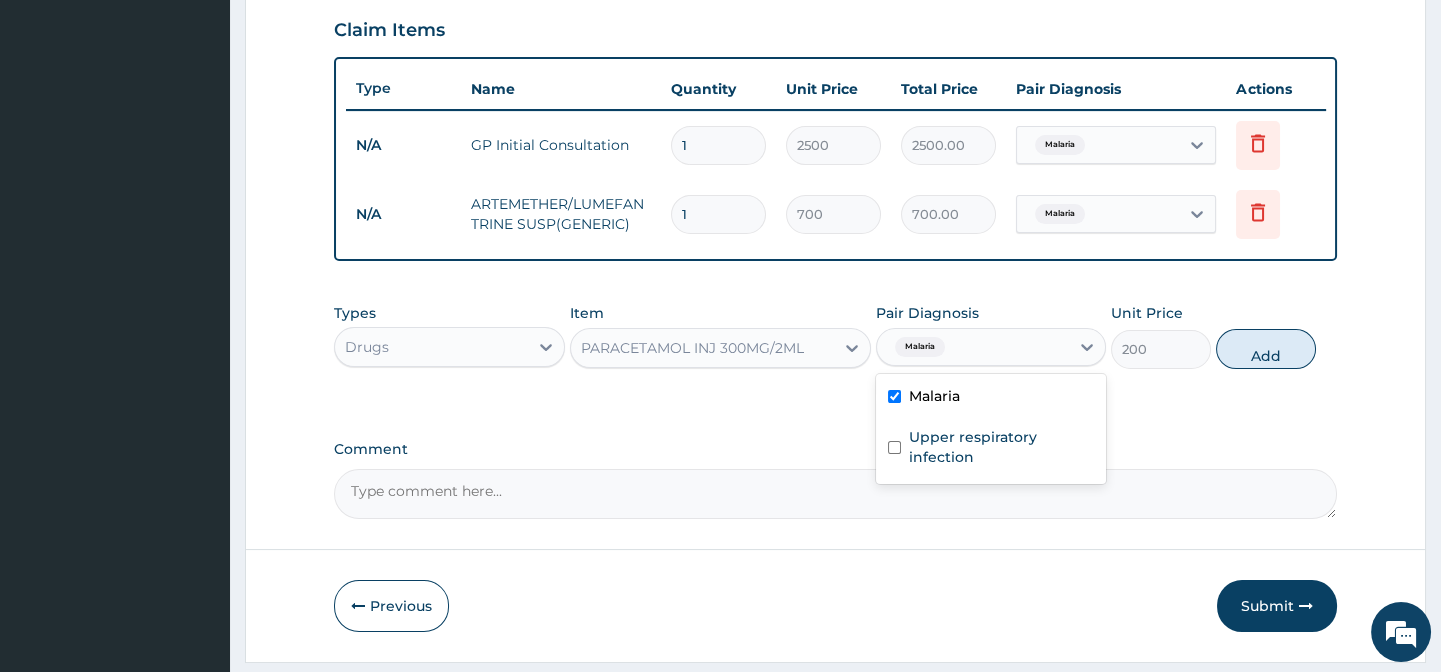 click on "PA Code / Prescription Code Enter Code(Secondary Care Only) Encounter Date [DATE] Important Notice Please enter PA codes before entering items that are not attached to a PA code   All diagnoses entered must be linked to a claim item. Diagnosis & Claim Items that are visible but inactive cannot be edited because they were imported from an already approved PA code. Diagnosis Malaria Confirmed Upper respiratory infection Confirmed NB: All diagnosis must be linked to a claim item Claim Items Type Name Quantity Unit Price Total Price Pair Diagnosis Actions N/A GP Initial Consultation 1 2500 2500.00 Malaria Delete N/A ARTEMETHER/LUMEFANTRINE SUSP(GENERIC) 1 700 700.00 Malaria Delete Types Drugs Item PARACETAMOL INJ 300MG/2ML Pair Diagnosis option Malaria, selected. option Malaria selected, 1 of 2. 2 results available. Use Up and Down to choose options, press Enter to select the currently focused option, press Escape to exit the menu, press Tab to select the option and exit the menu. Malaria Malaria Unit Price" at bounding box center (835, 11) 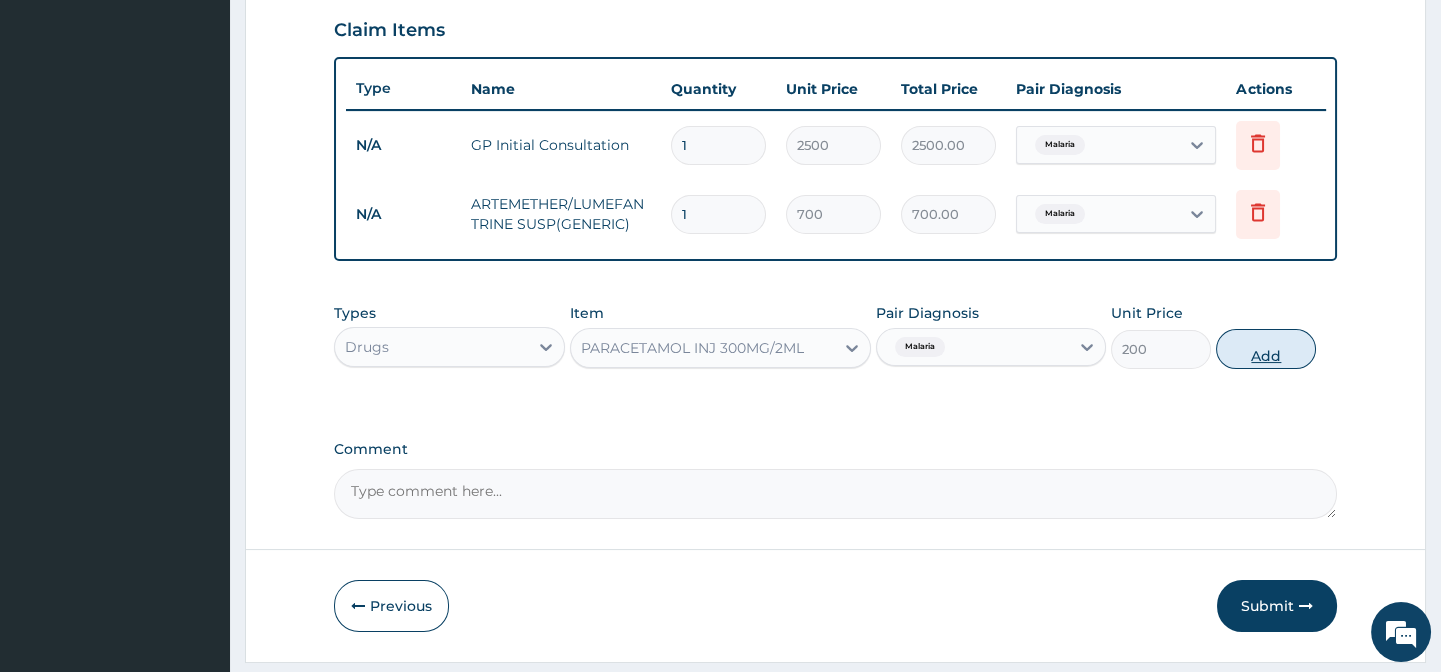 click on "Add" at bounding box center [1266, 349] 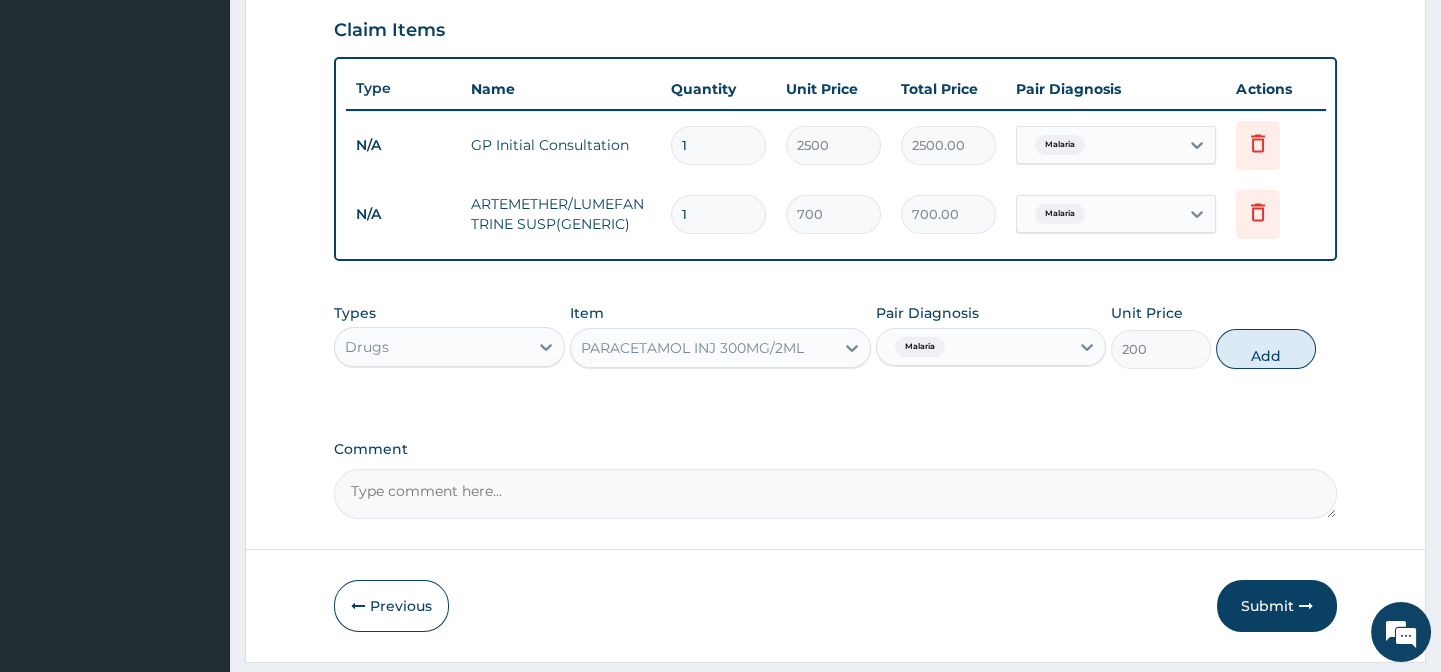 type on "0" 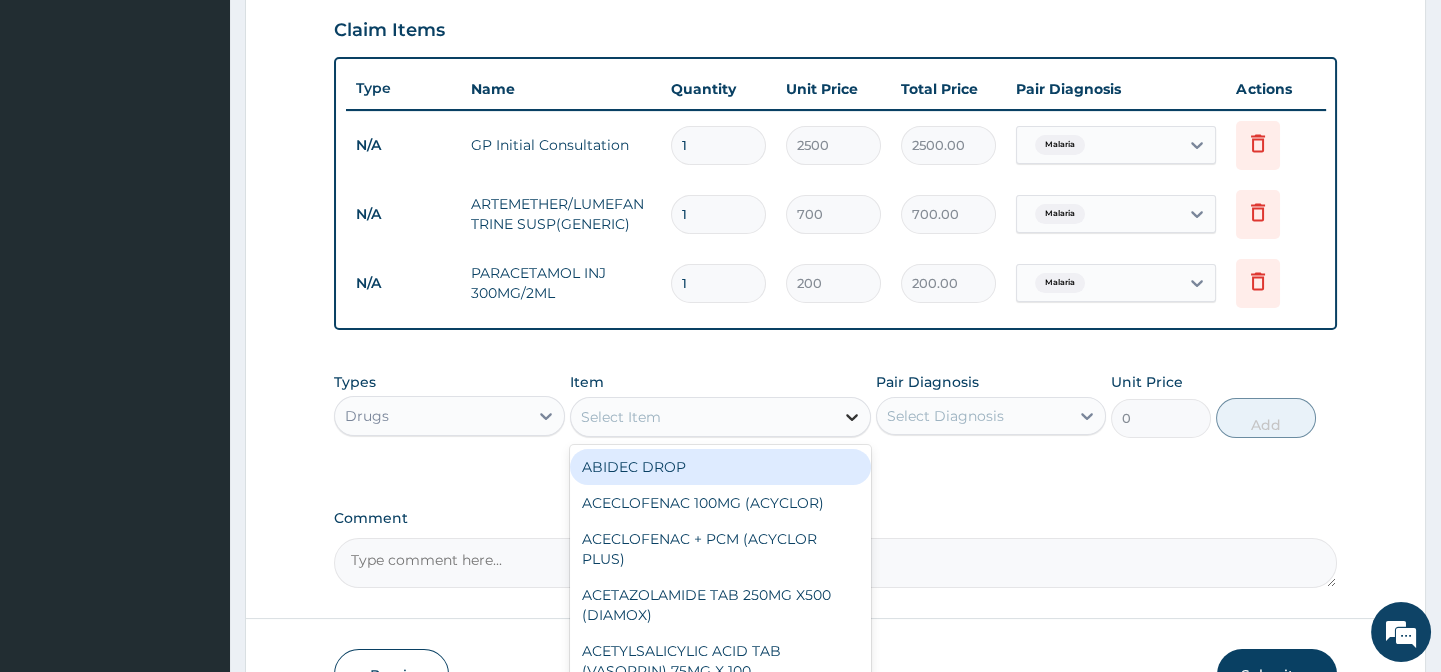 click 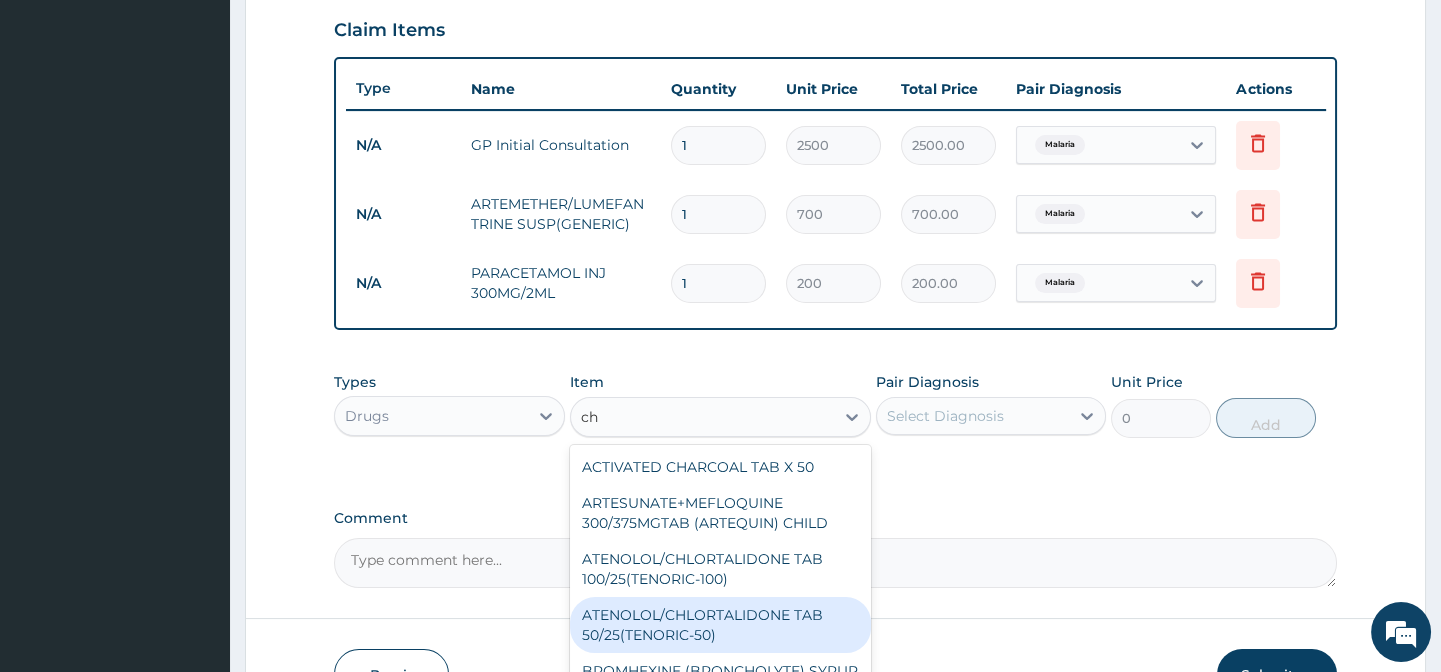 type on "c" 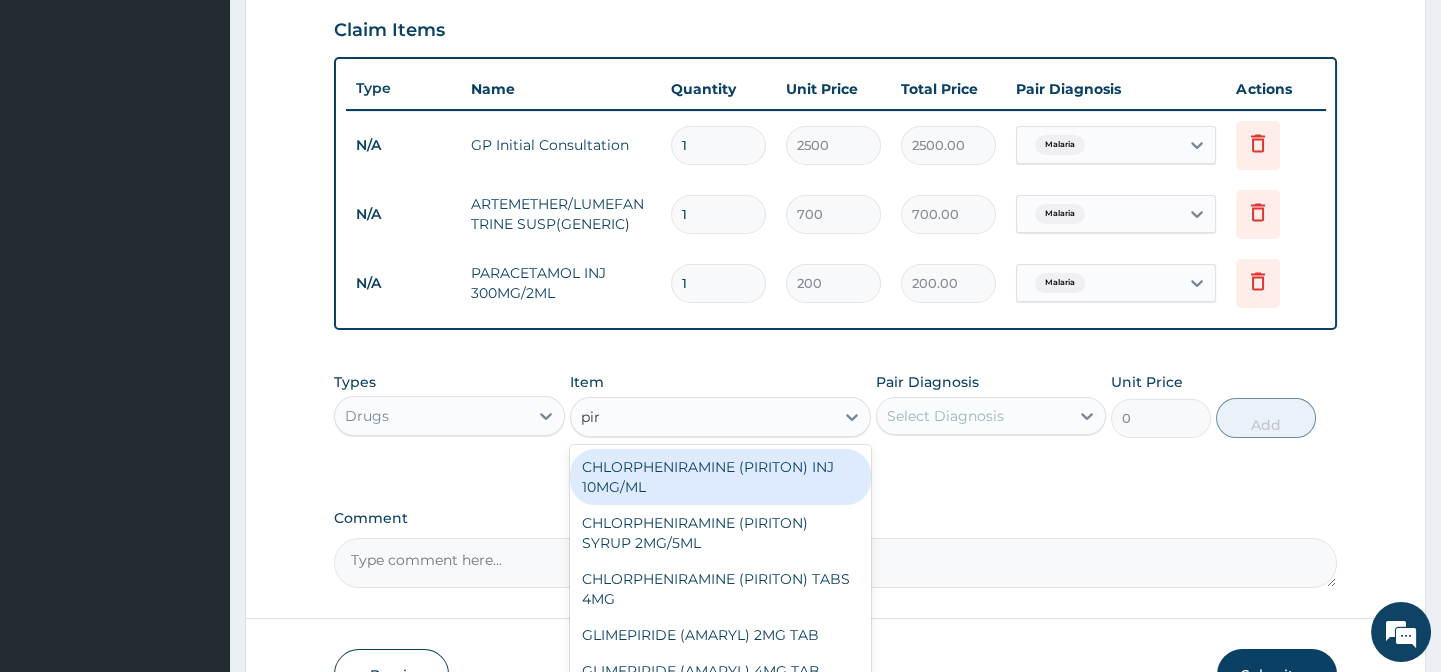 type on "piri" 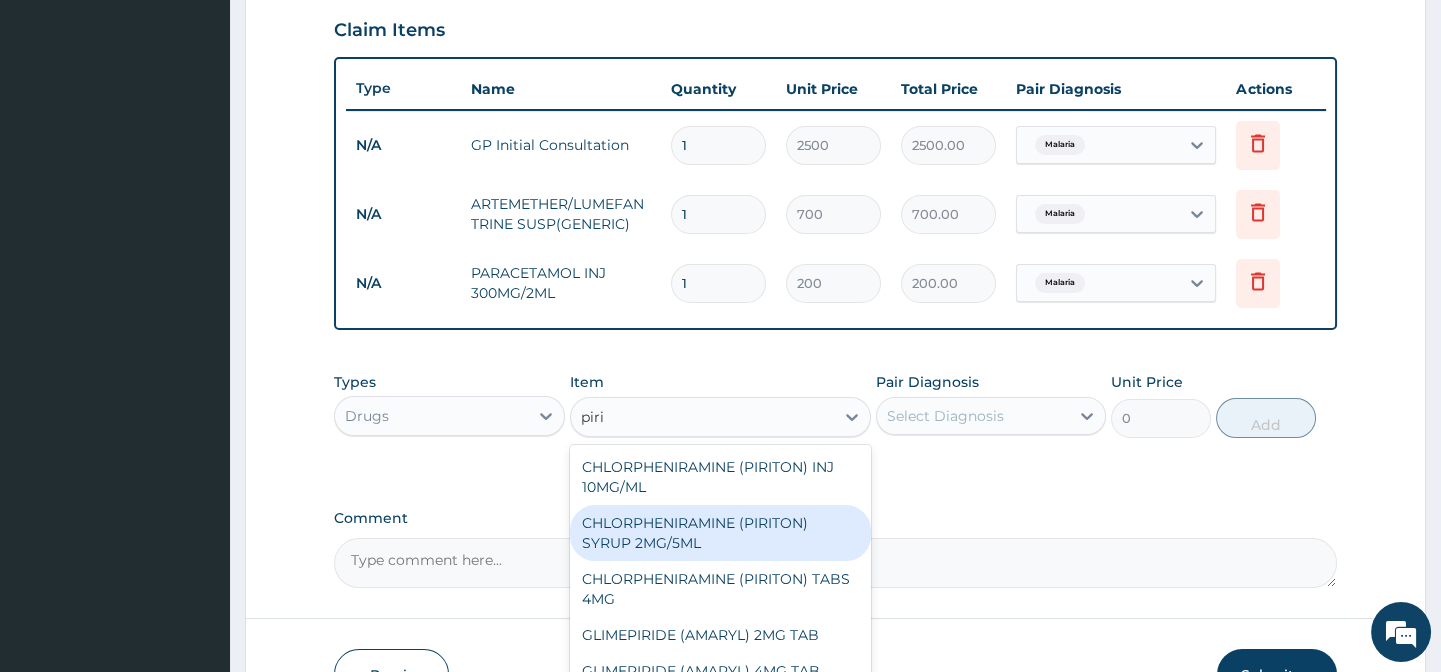 click on "CHLORPHENIRAMINE (PIRITON) SYRUP 2MG/5ML" at bounding box center (720, 533) 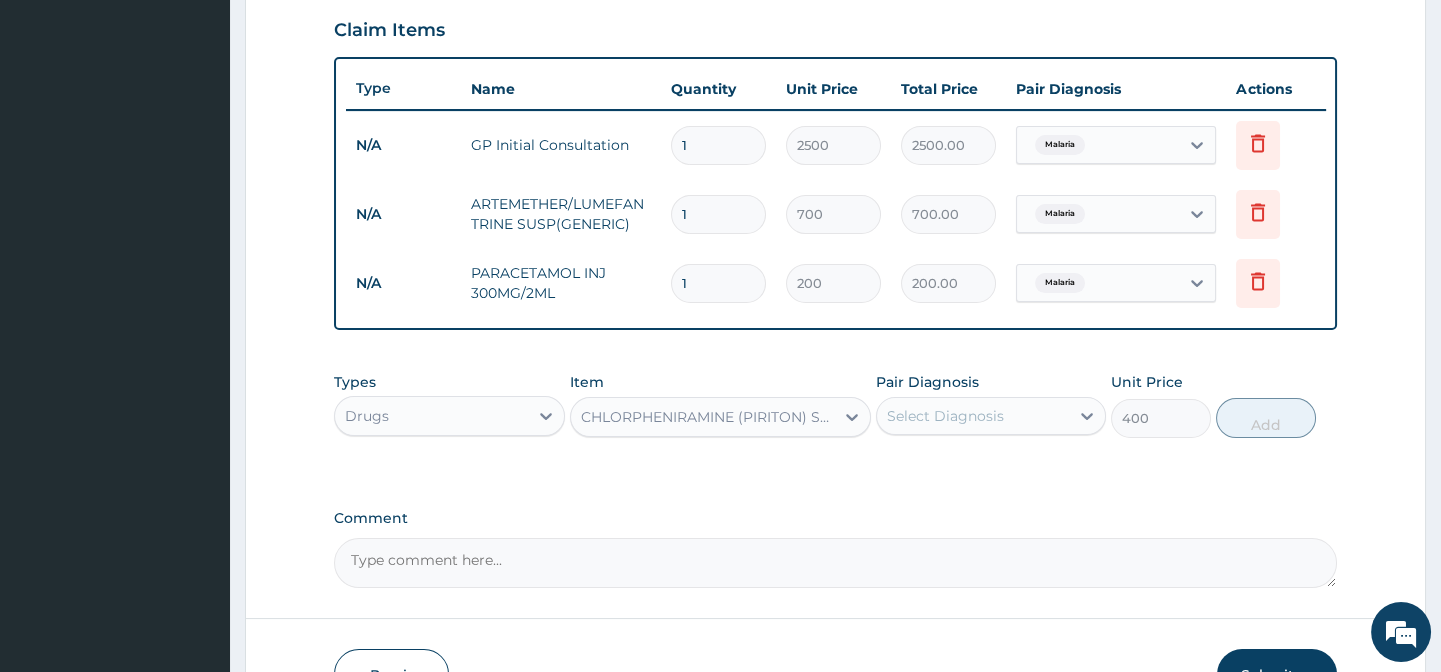 click on "Select Diagnosis" at bounding box center (973, 416) 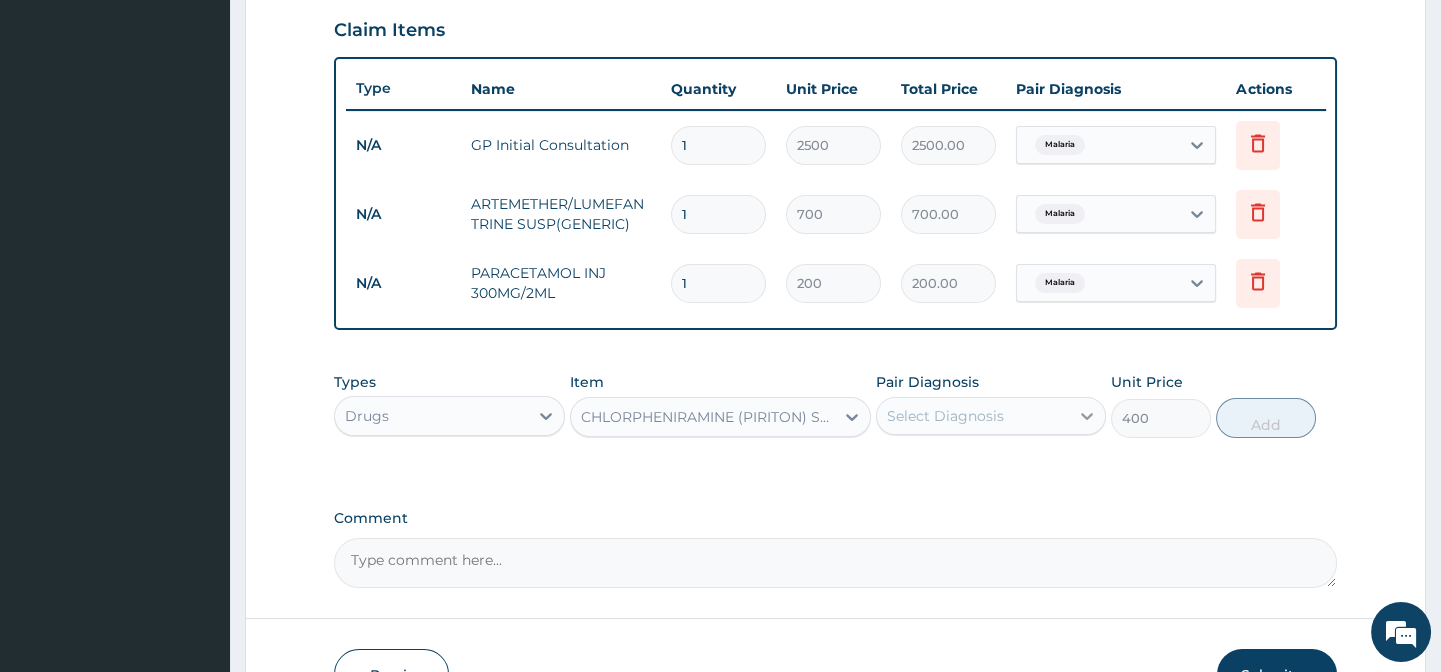 click 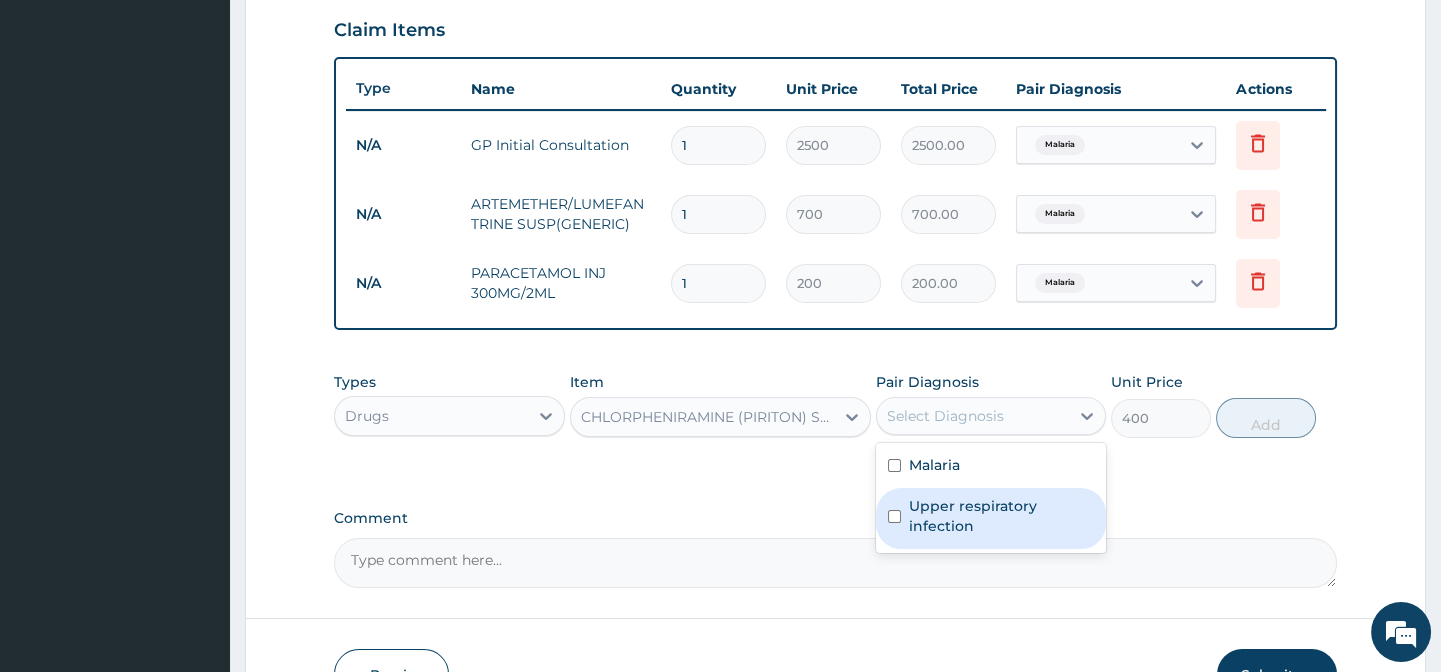 click at bounding box center [894, 516] 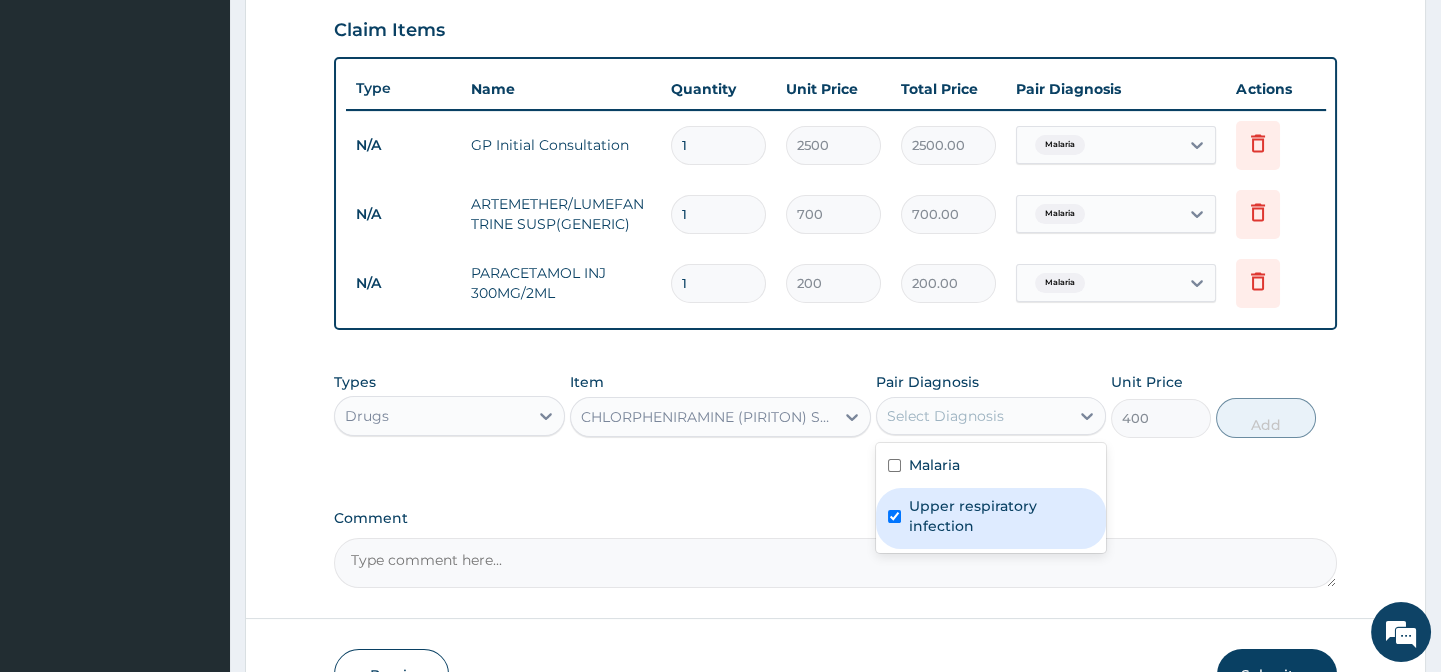 checkbox on "true" 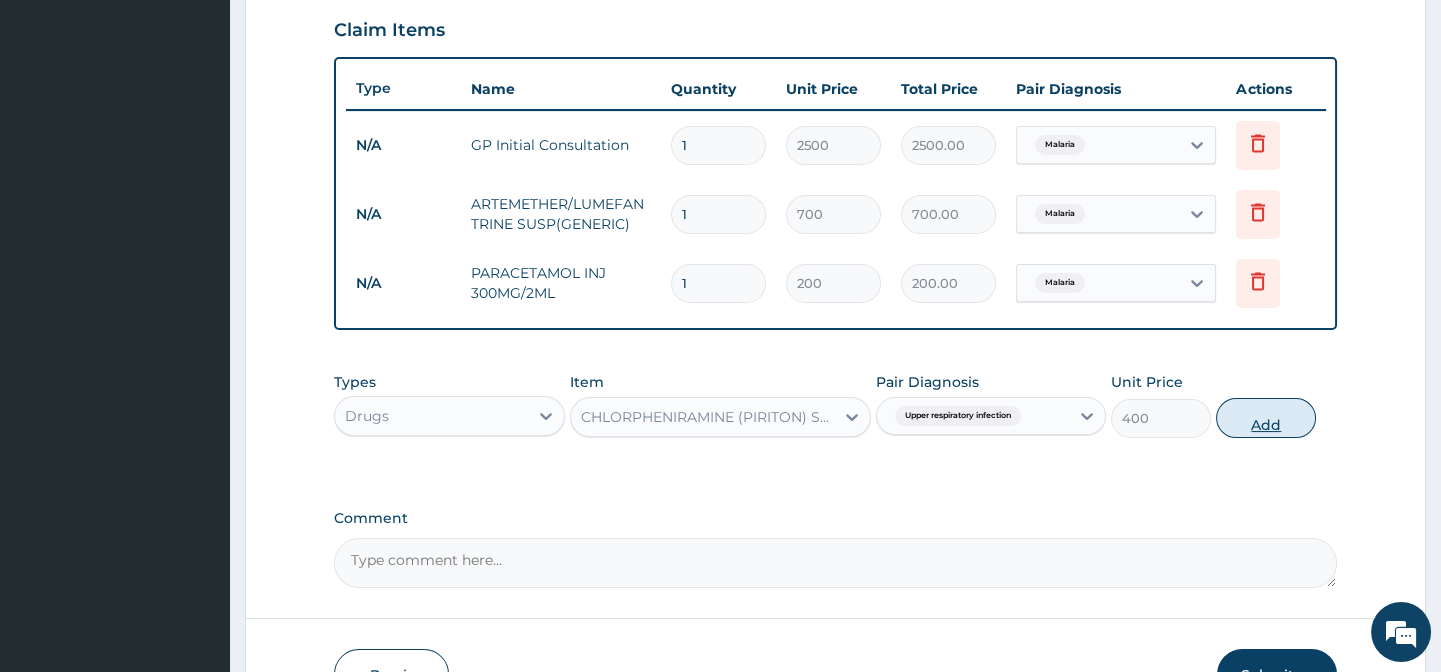 click on "Add" at bounding box center (1266, 418) 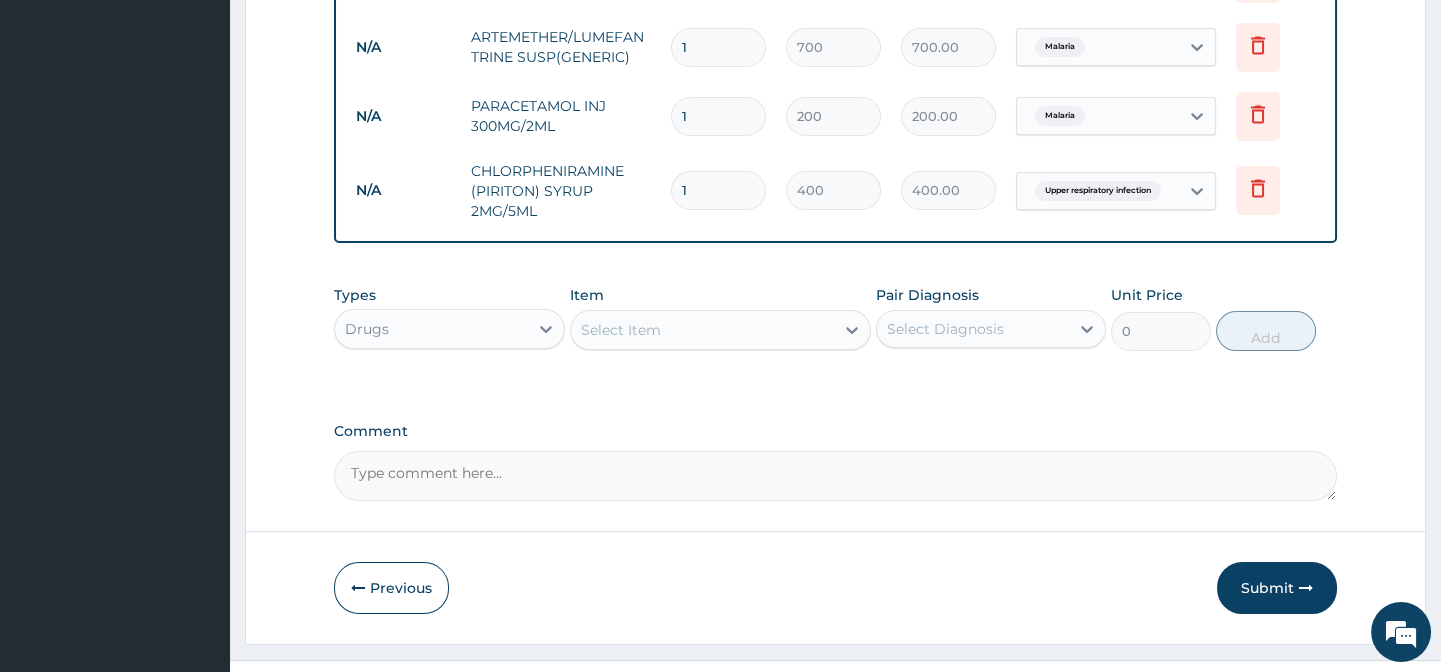 scroll, scrollTop: 906, scrollLeft: 0, axis: vertical 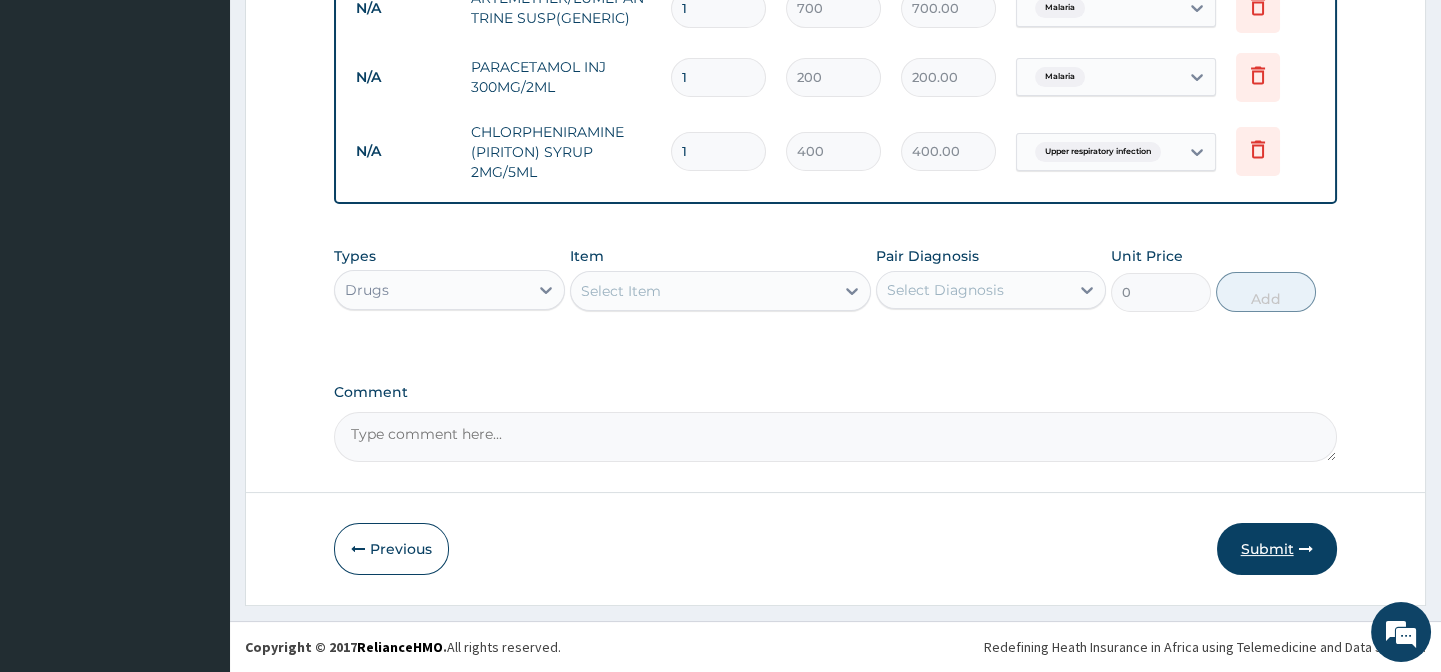 click on "Submit" at bounding box center (1277, 549) 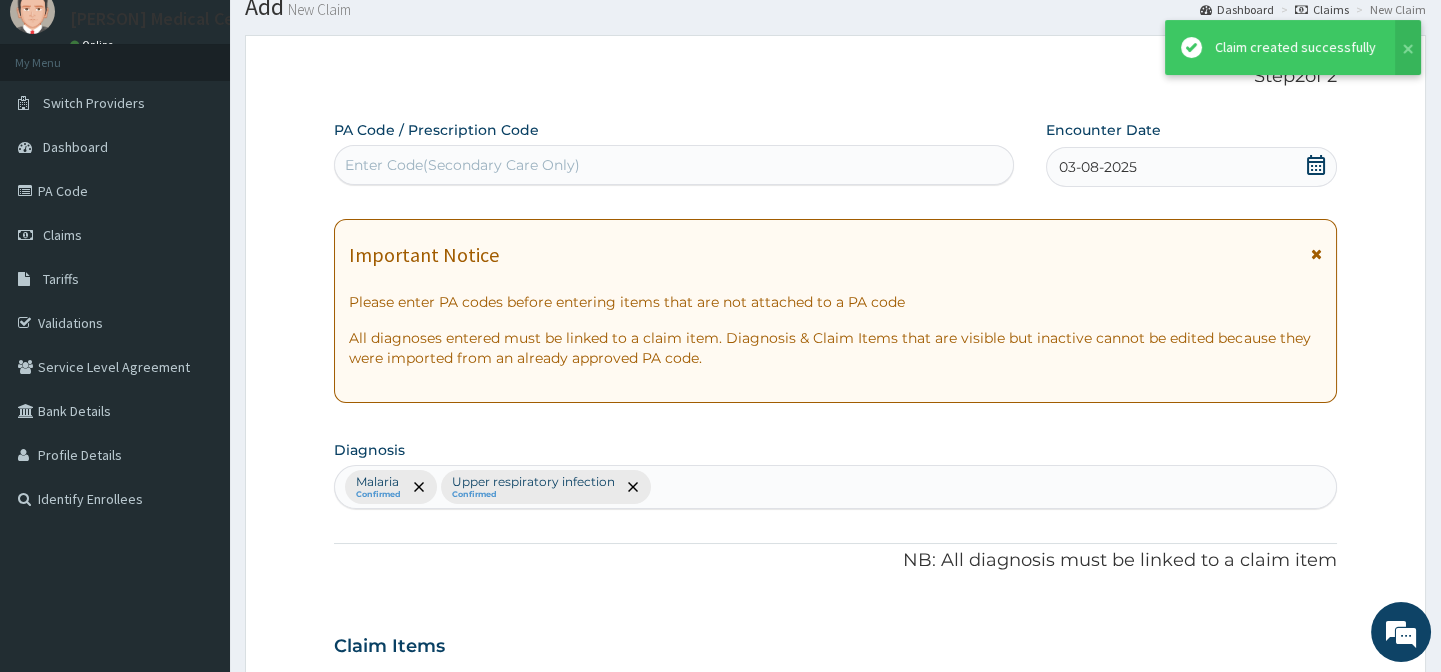 scroll, scrollTop: 906, scrollLeft: 0, axis: vertical 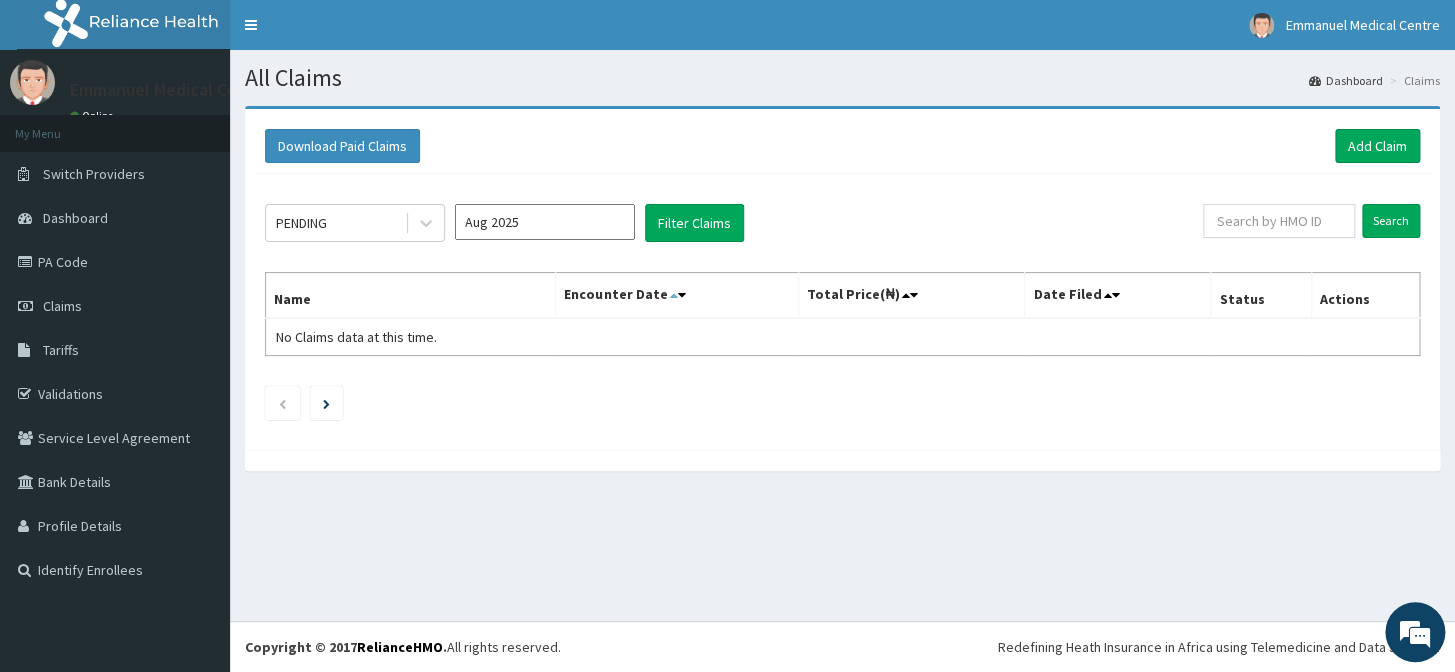 click at bounding box center (673, 295) 